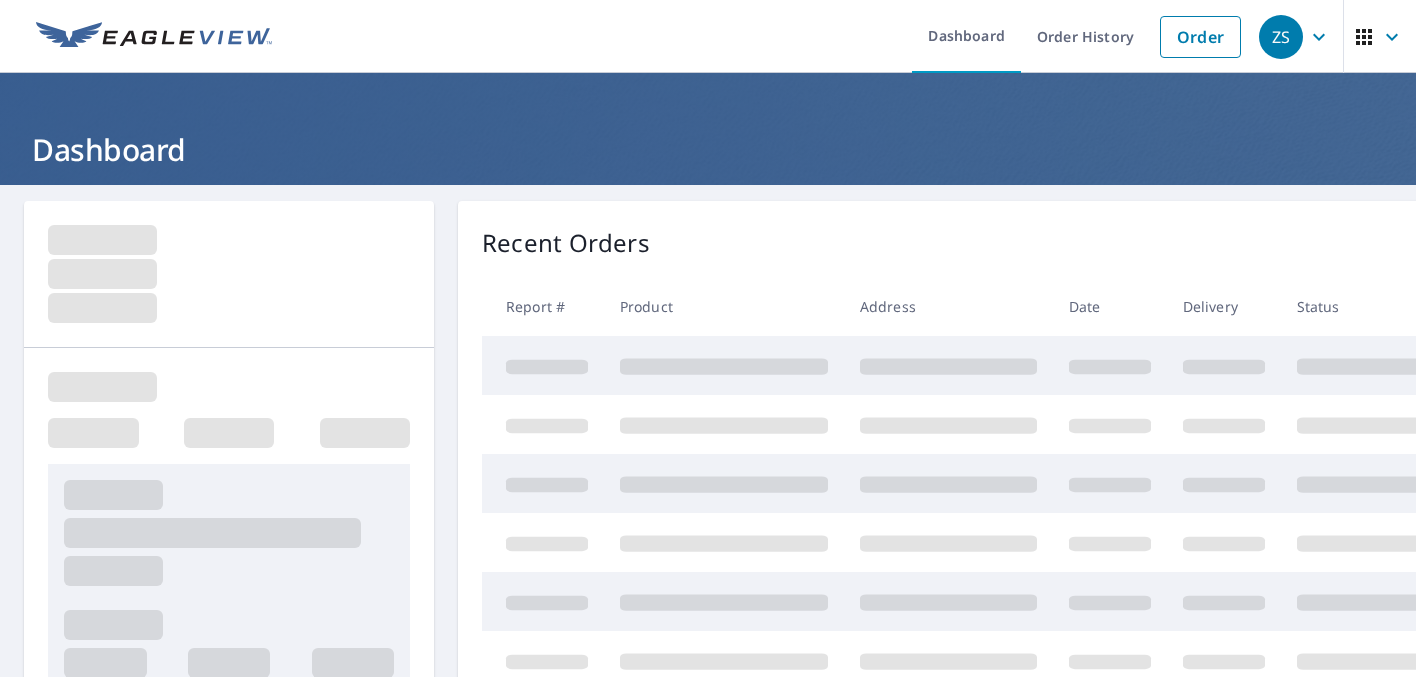 scroll, scrollTop: 0, scrollLeft: 0, axis: both 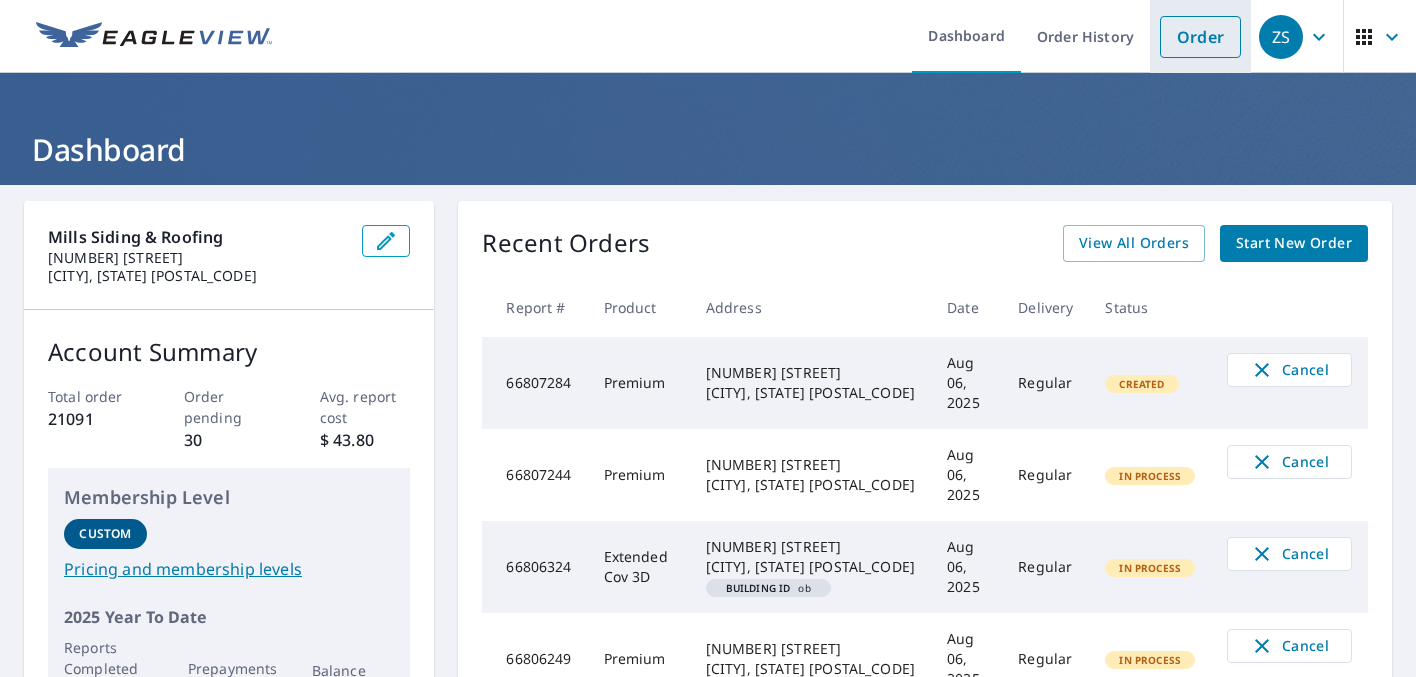 click on "Order" at bounding box center [1200, 37] 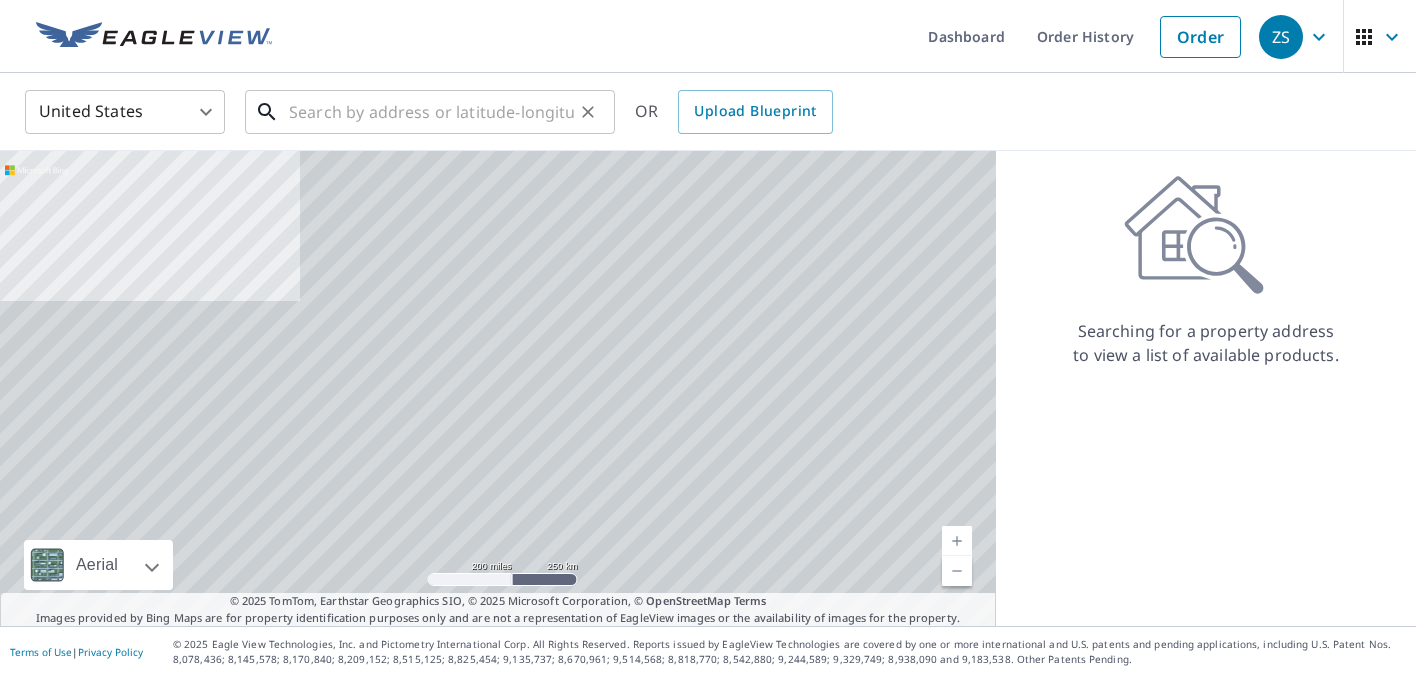 click at bounding box center (431, 112) 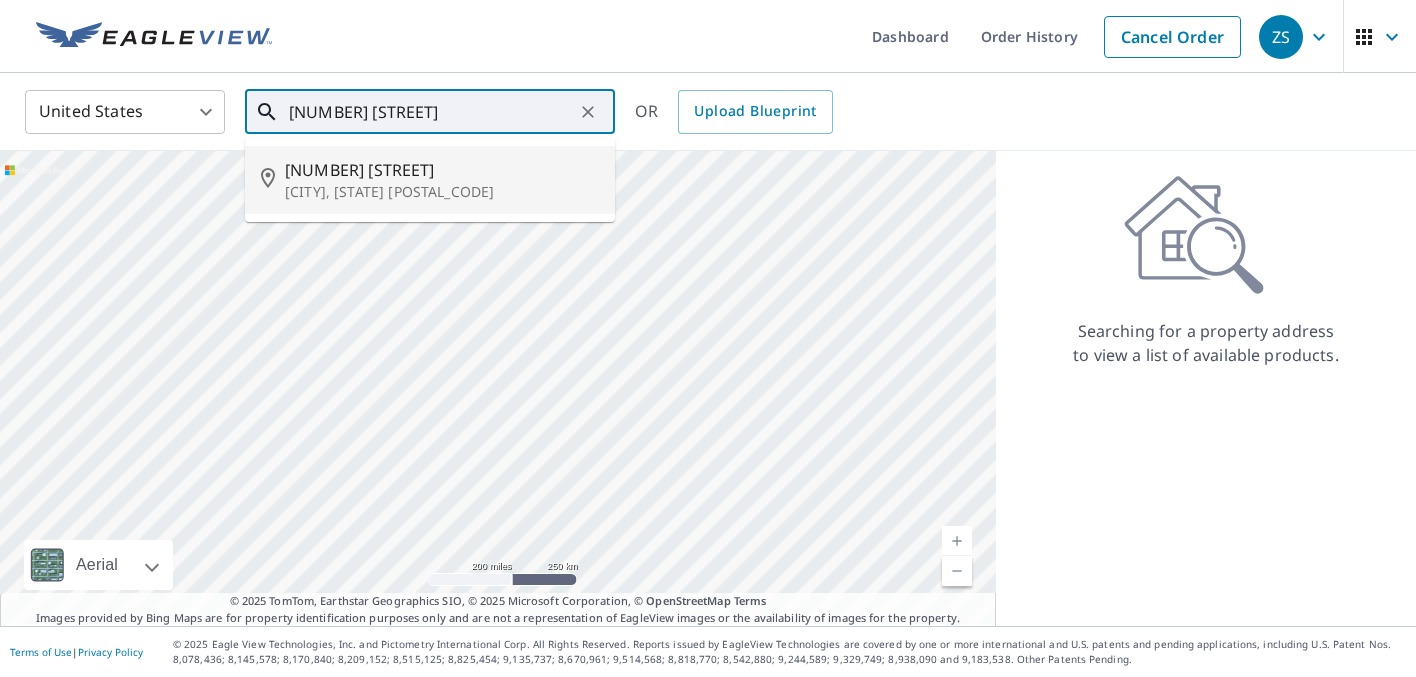 click on "[CITY], [STATE] [POSTAL_CODE]" at bounding box center [442, 192] 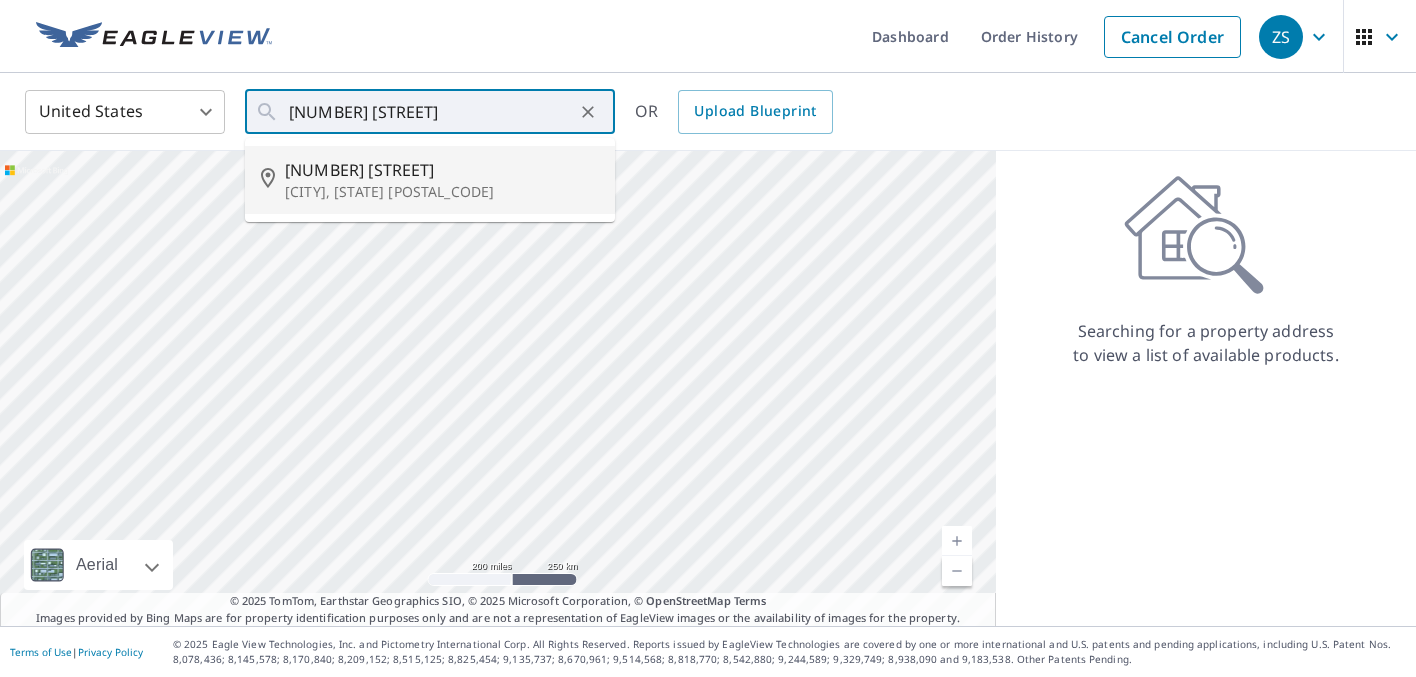 type on "[NUMBER] [STREET] [CITY], [STATE] [POSTAL_CODE]" 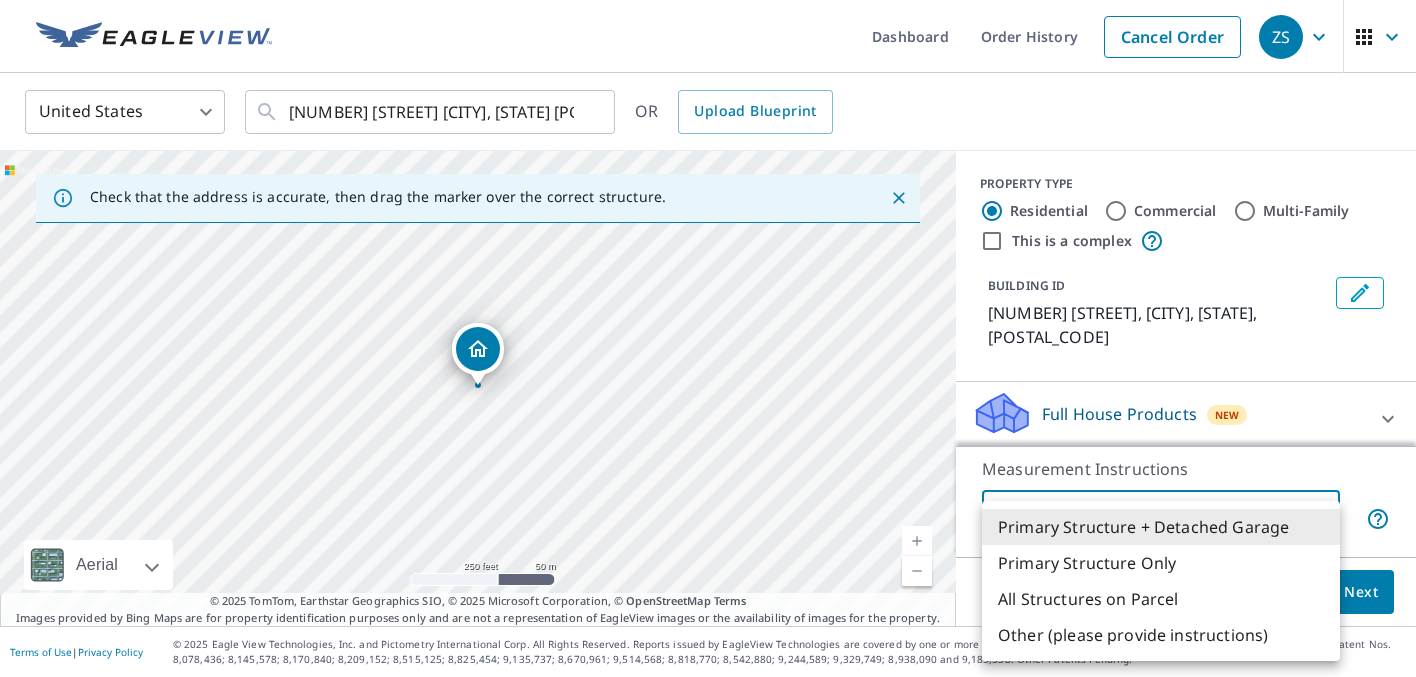click on "ZS ZS
Dashboard Order History Cancel Order ZS United States US ​ [NUMBER] [STREET] [CITY], [STATE] [POSTAL_CODE] ​ OR Upload Blueprint Check that the address is accurate, then drag the marker over the correct structure. [NUMBER] [STREET] [CITY], [STATE] [POSTAL_CODE] Aerial Road A standard road map Aerial A detailed look from above Labels Labels 250 feet 50 m © 2025 TomTom, © Vexcel Imaging, © 2025 Microsoft Corporation,  © OpenStreetMap Terms © 2025 TomTom, Earthstar Geographics SIO, © 2025 Microsoft Corporation, ©   OpenStreetMap   Terms Images provided by Bing Maps are for property identification purposes only and are not a representation of EagleView images or the availability of images for the property. PROPERTY TYPE Residential Commercial Multi-Family This is a complex BUILDING ID [NUMBER] [STREET], [CITY], [STATE], [POSTAL_CODE] Full House Products New Full House™ $71 Roof Products New Premium $35 Standard $35 Gutter $12 Bid Perfect™ $15 Solar Products New Inform Essentials+ $47 Inform Advanced $47 TrueDesign for Sales $30" at bounding box center (708, 338) 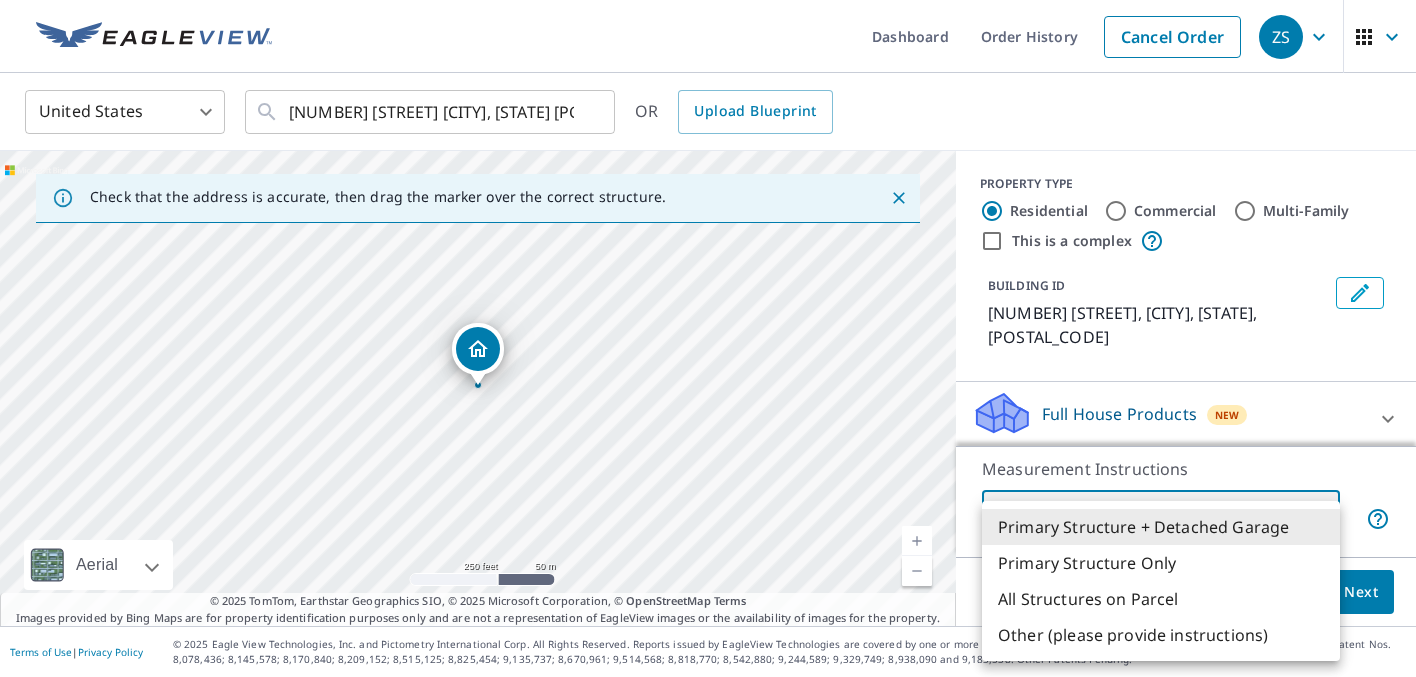 type on "3" 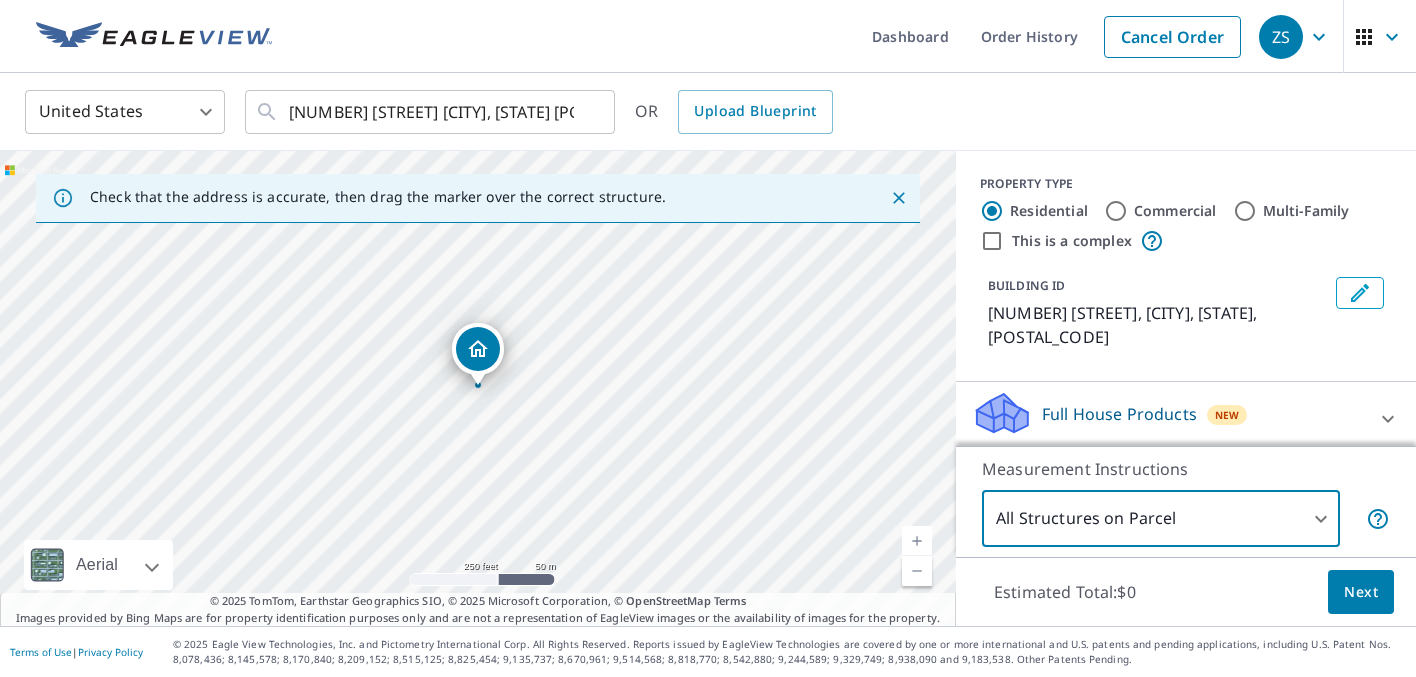 click on "Next" at bounding box center (1361, 592) 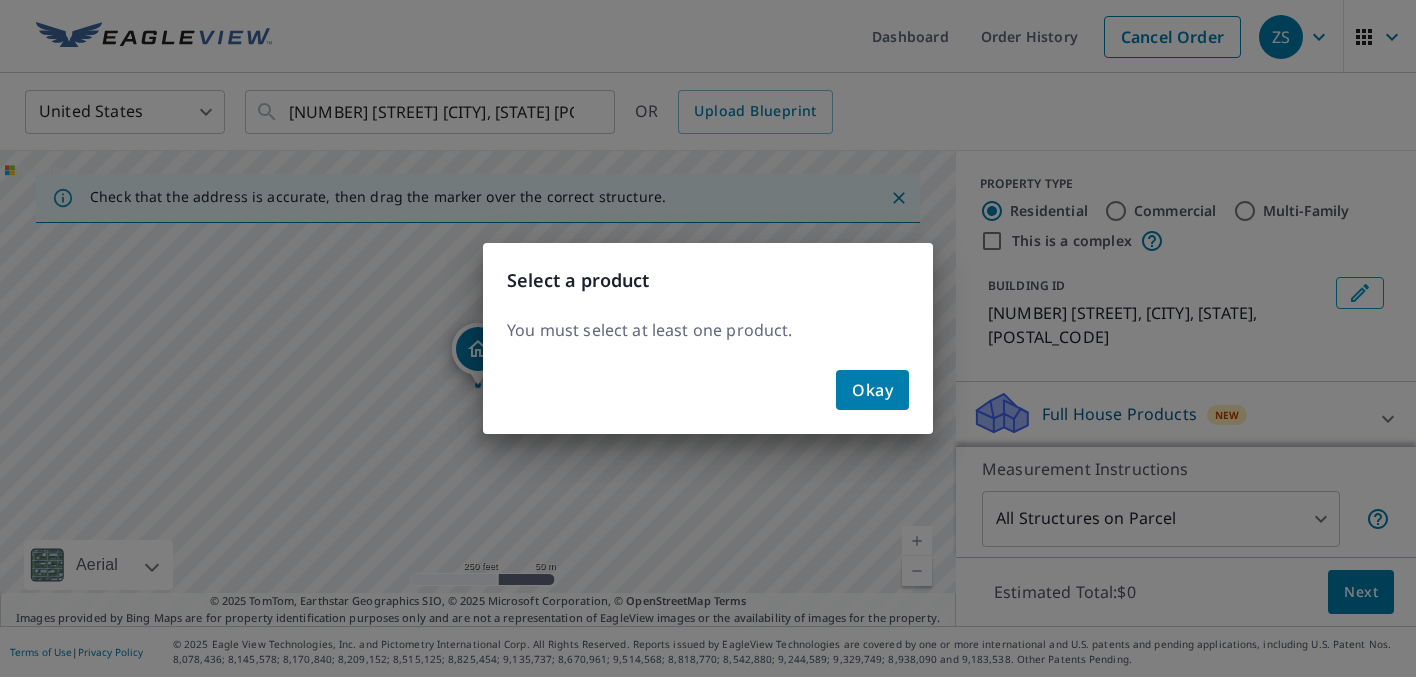 click on "Okay" at bounding box center [872, 390] 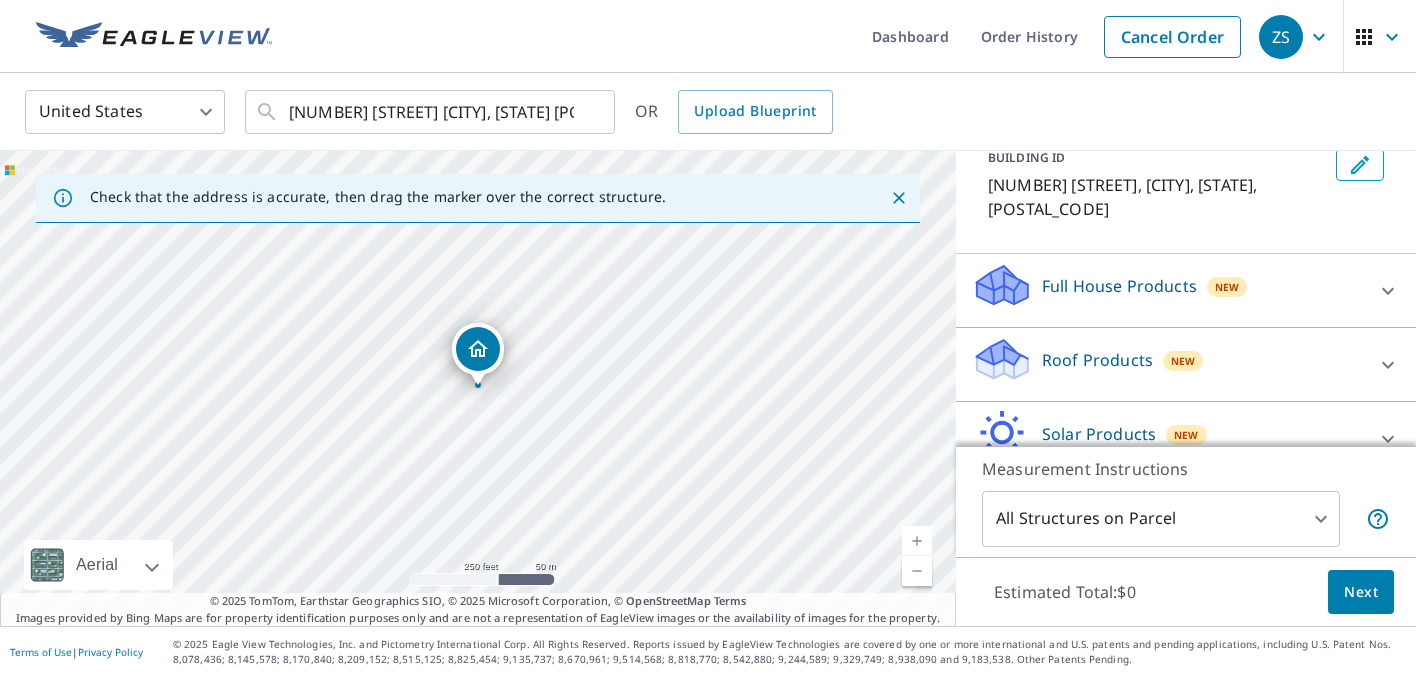 scroll, scrollTop: 133, scrollLeft: 0, axis: vertical 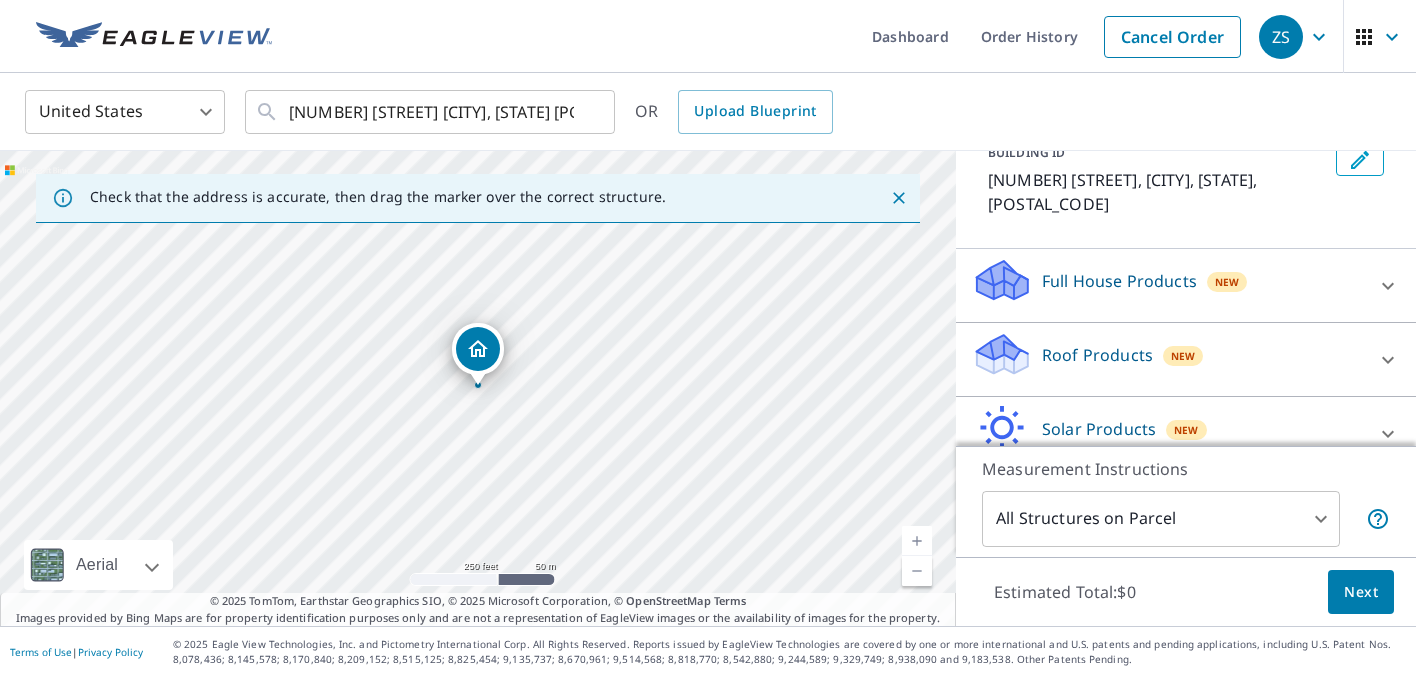 click on "Roof Products New" at bounding box center (1168, 359) 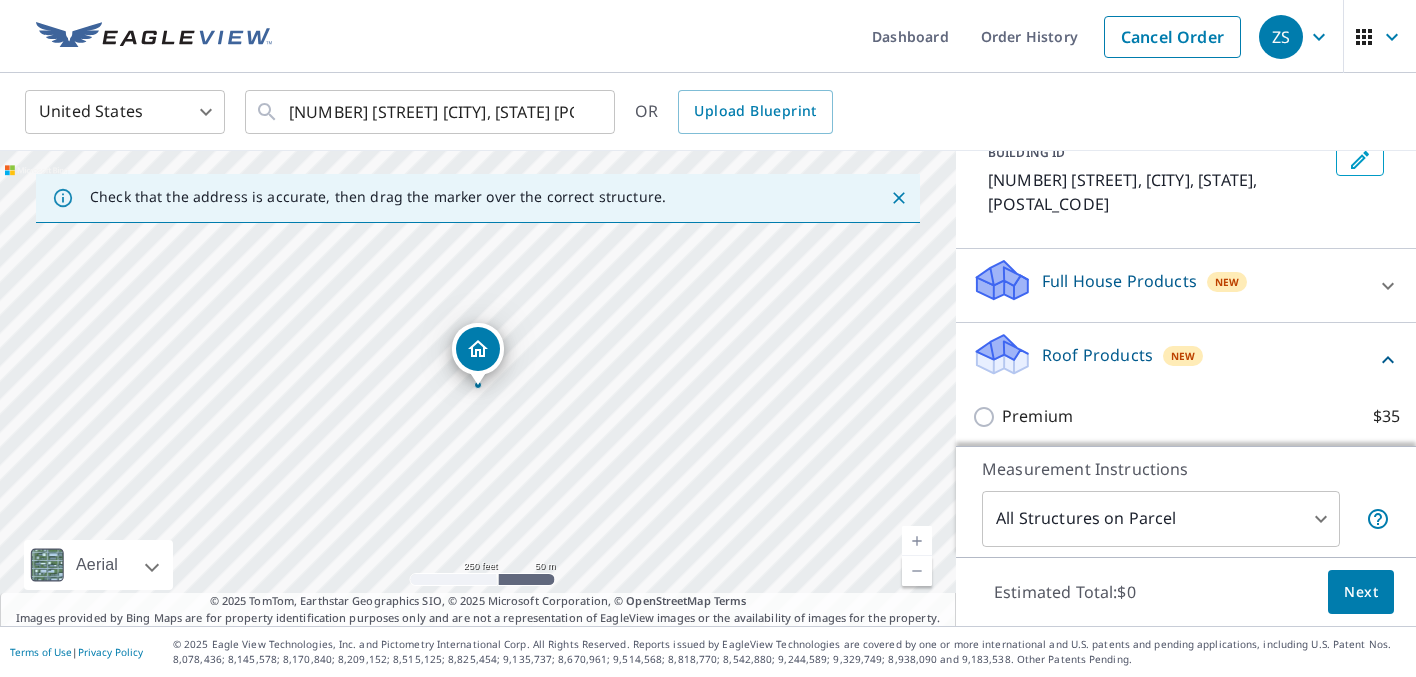 click on "Premium" at bounding box center [1037, 416] 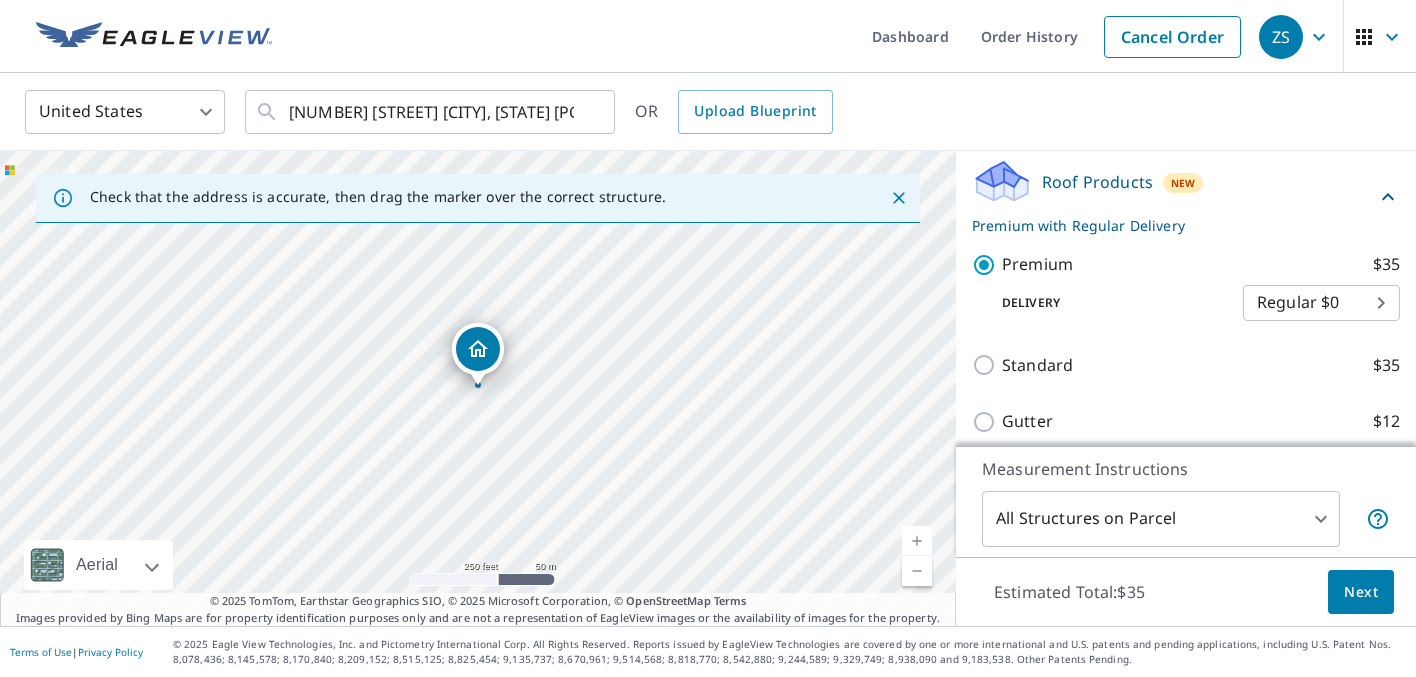 scroll, scrollTop: 320, scrollLeft: 0, axis: vertical 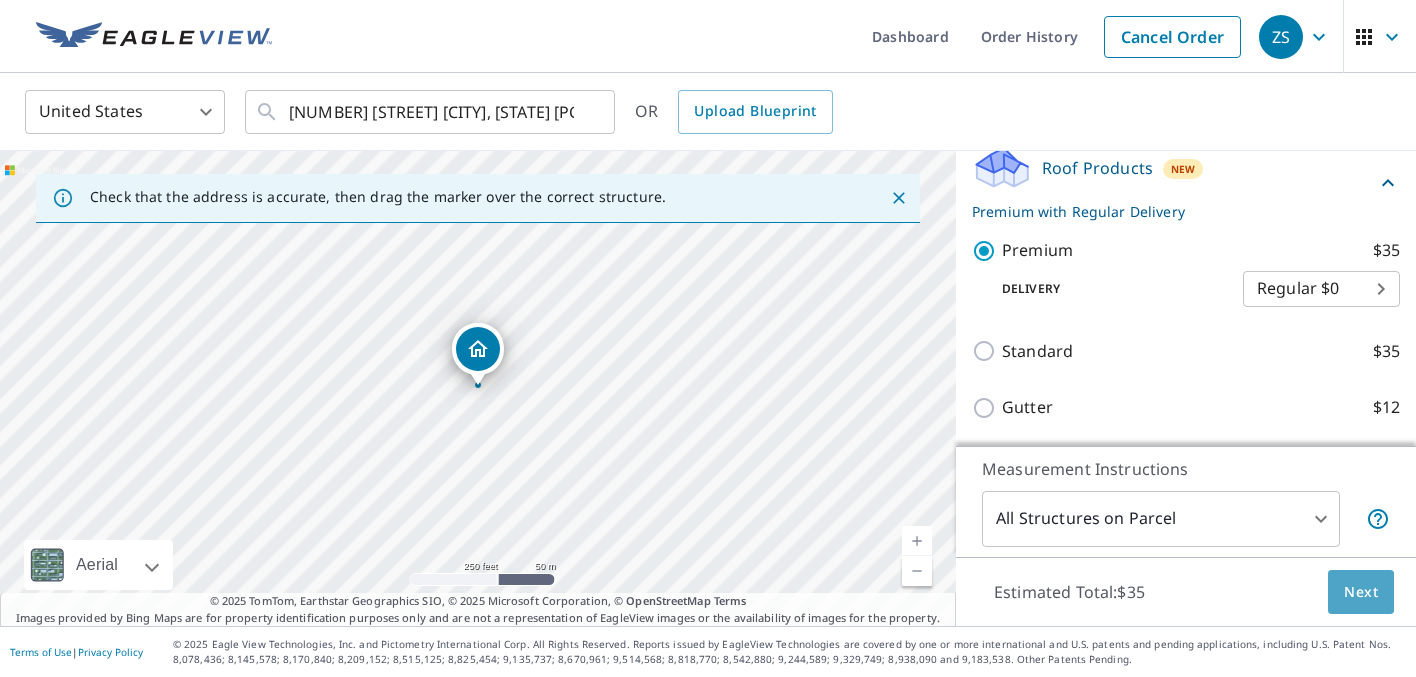click on "Next" at bounding box center (1361, 592) 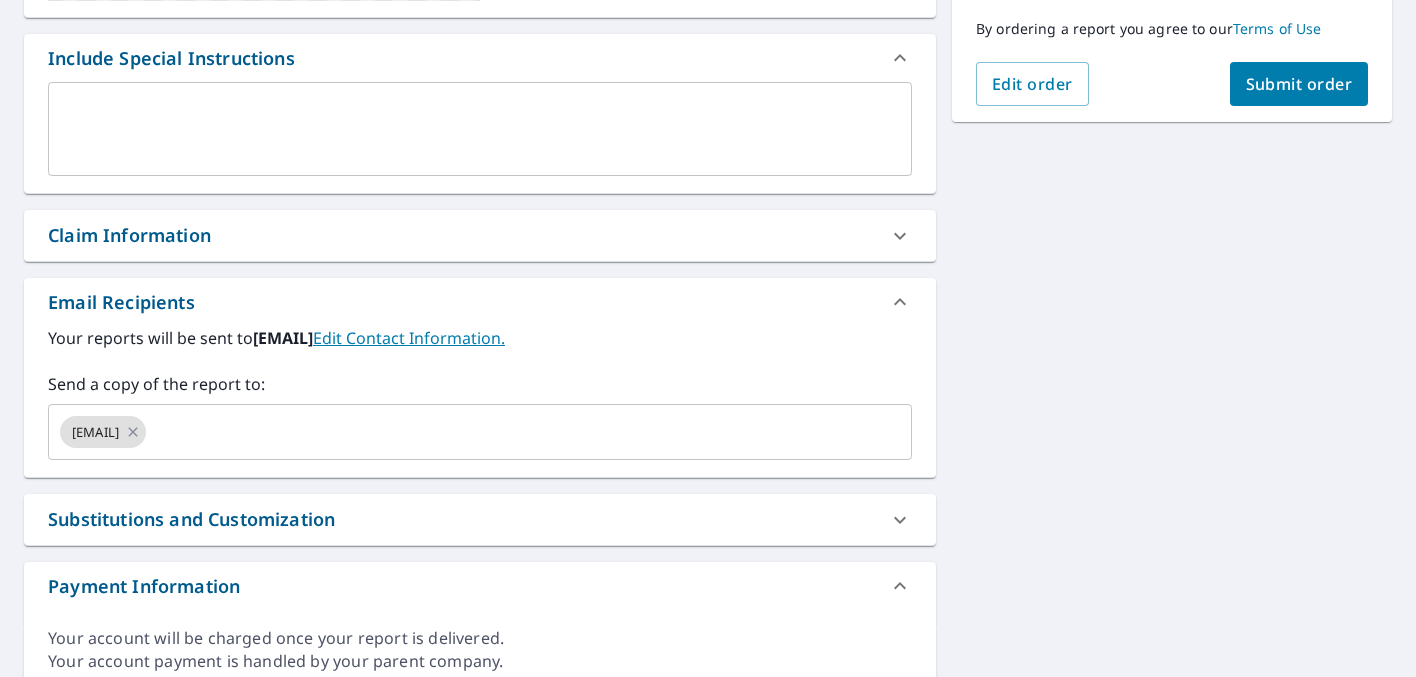 scroll, scrollTop: 518, scrollLeft: 0, axis: vertical 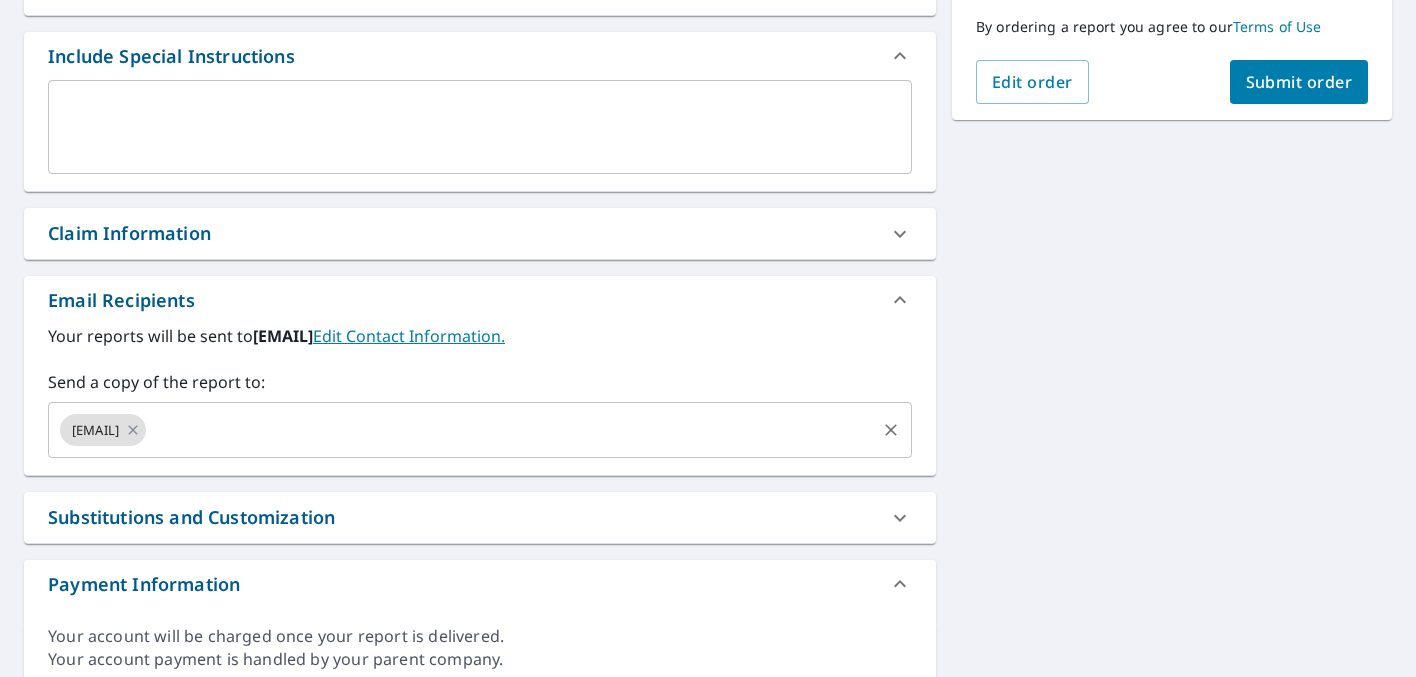 click at bounding box center [891, 430] 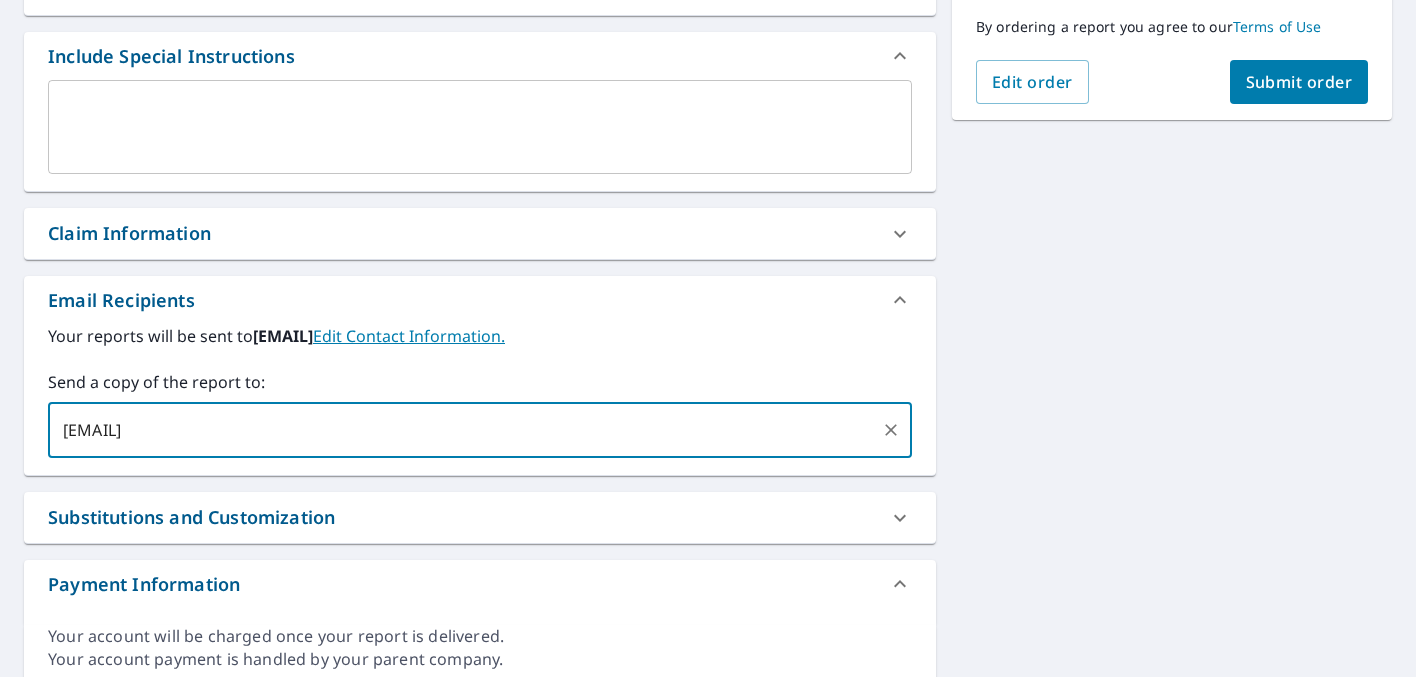 type on "[EMAIL]" 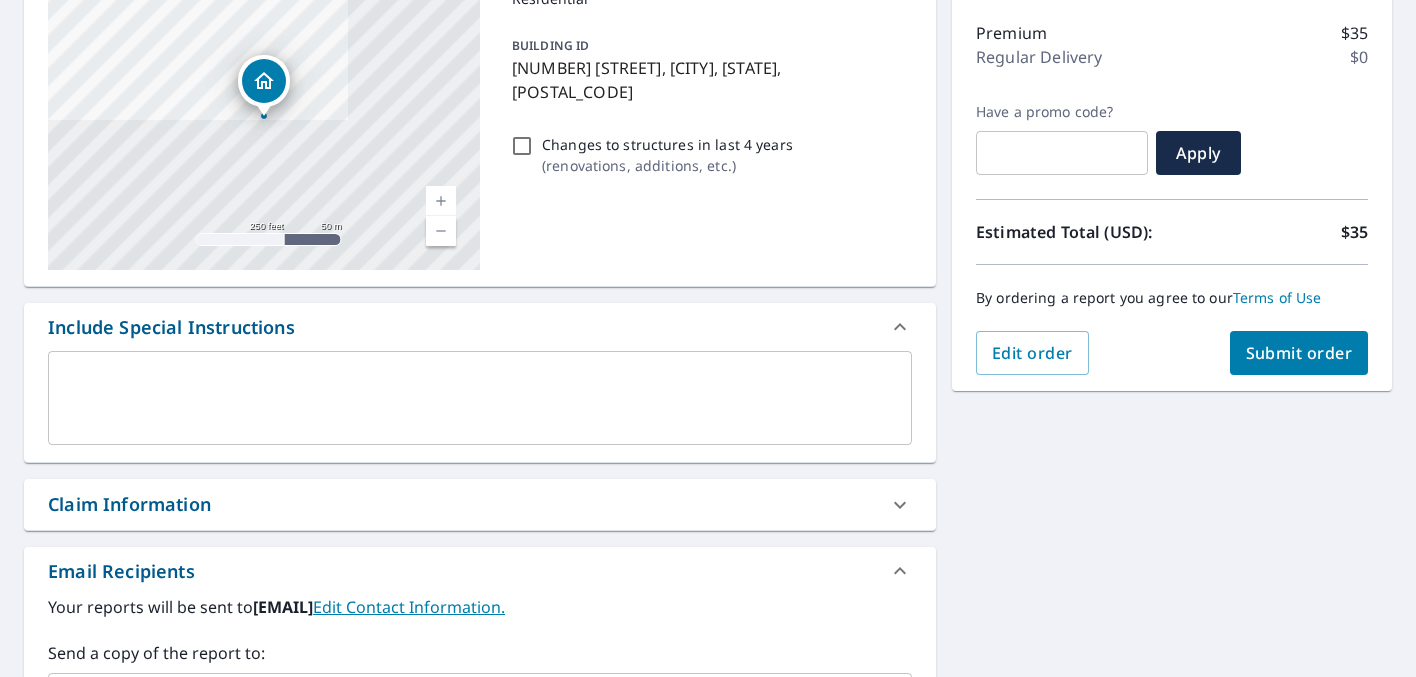 scroll, scrollTop: 0, scrollLeft: 0, axis: both 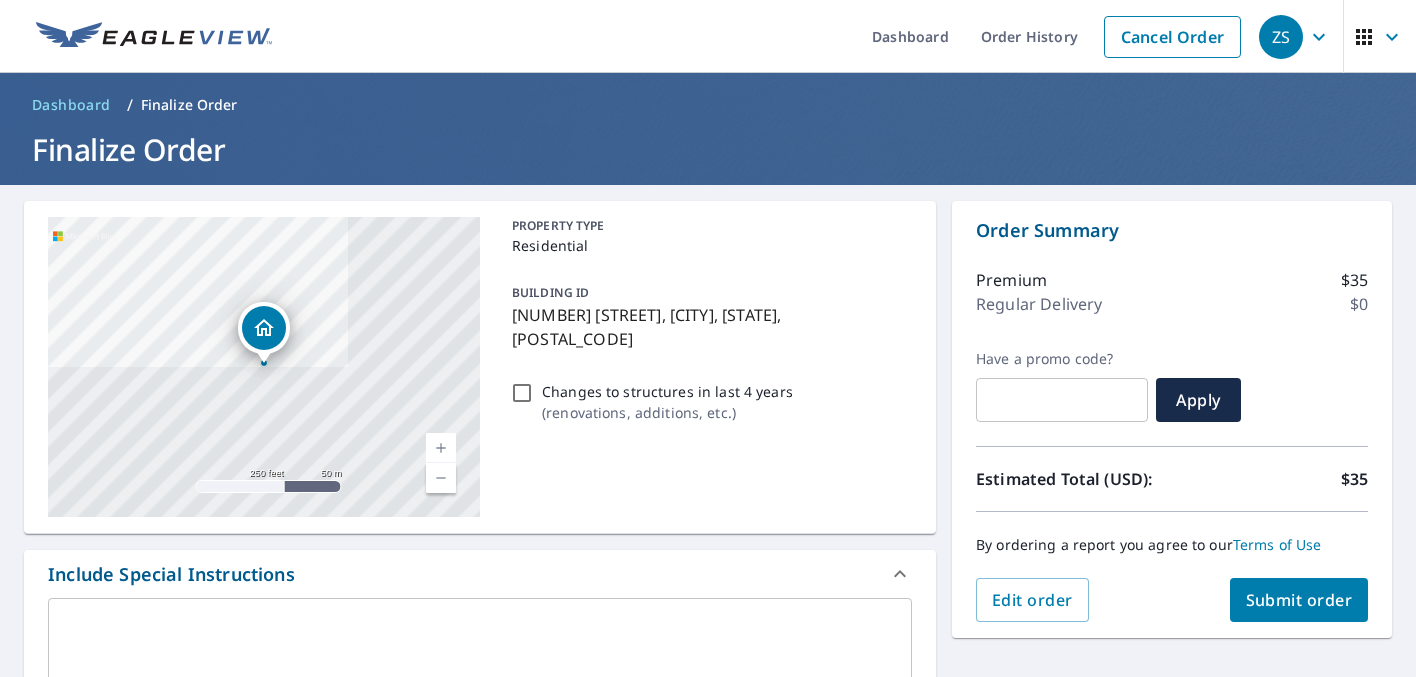 click on "Submit order" at bounding box center [1299, 600] 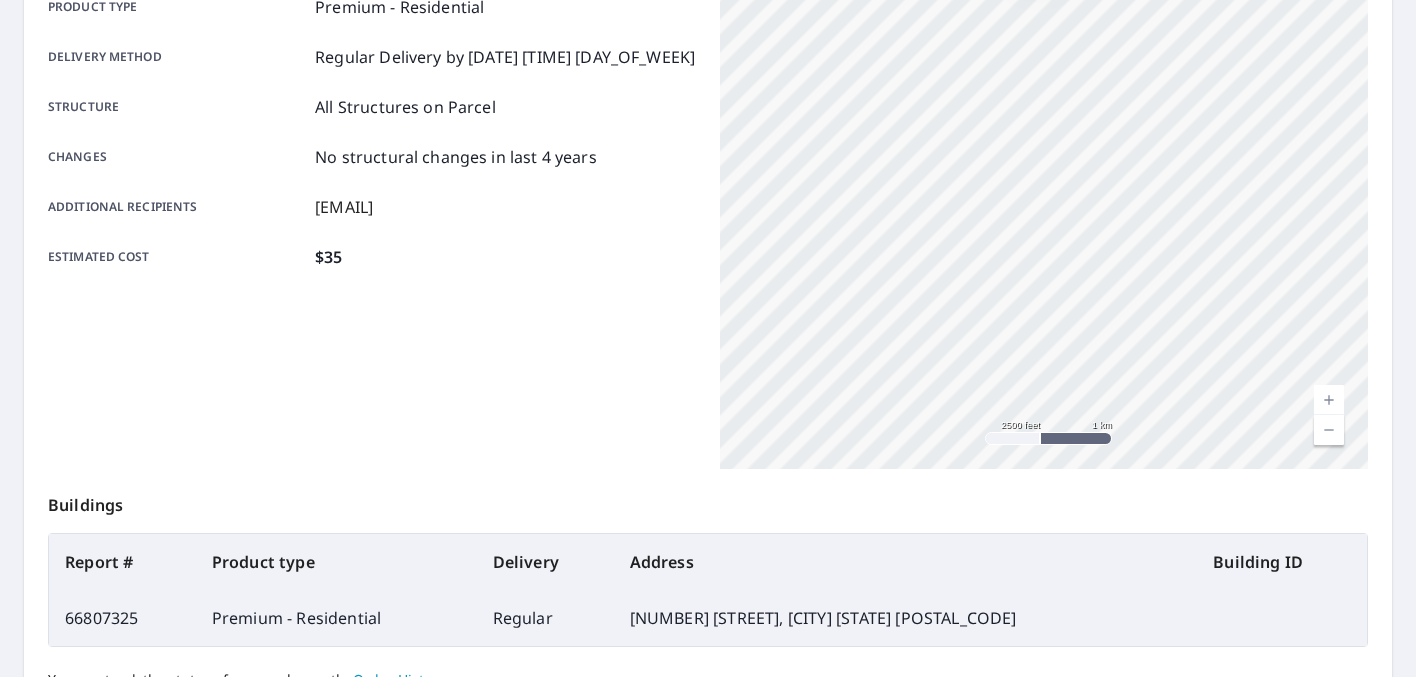 scroll, scrollTop: 499, scrollLeft: 0, axis: vertical 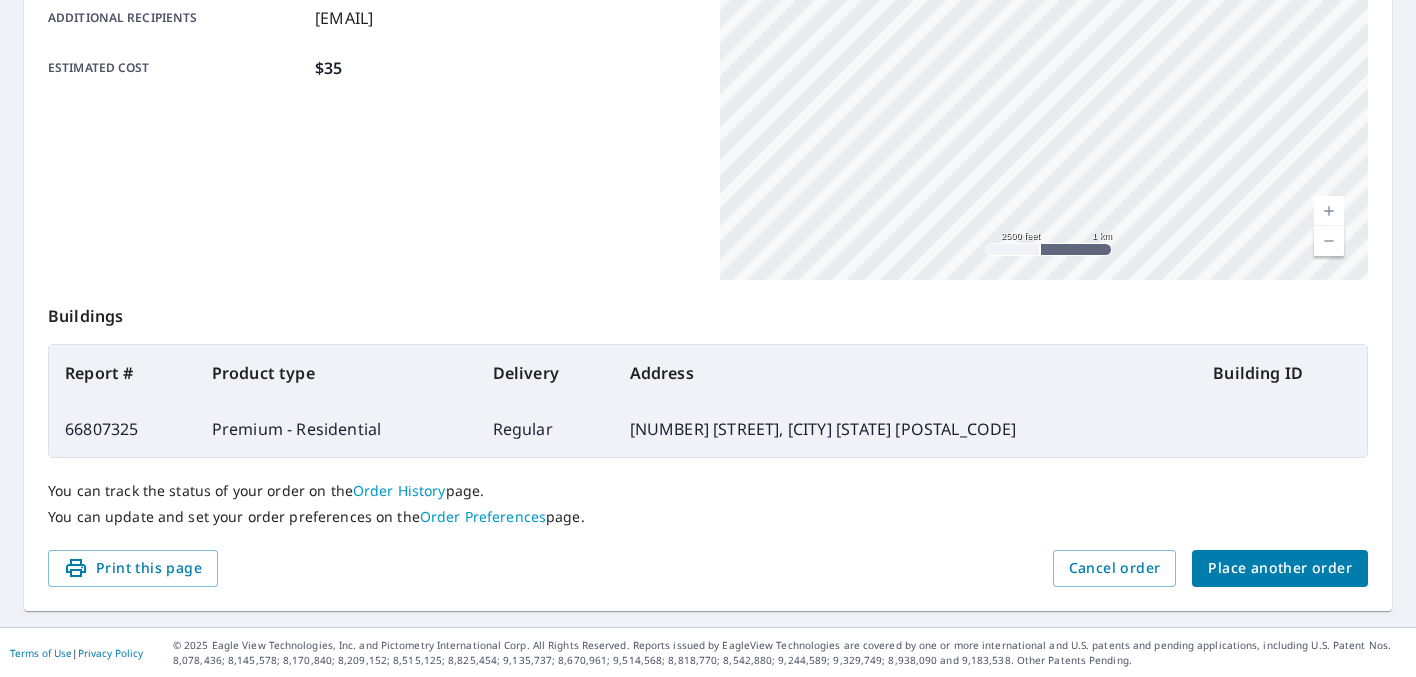 click on "Place another order" at bounding box center (1280, 568) 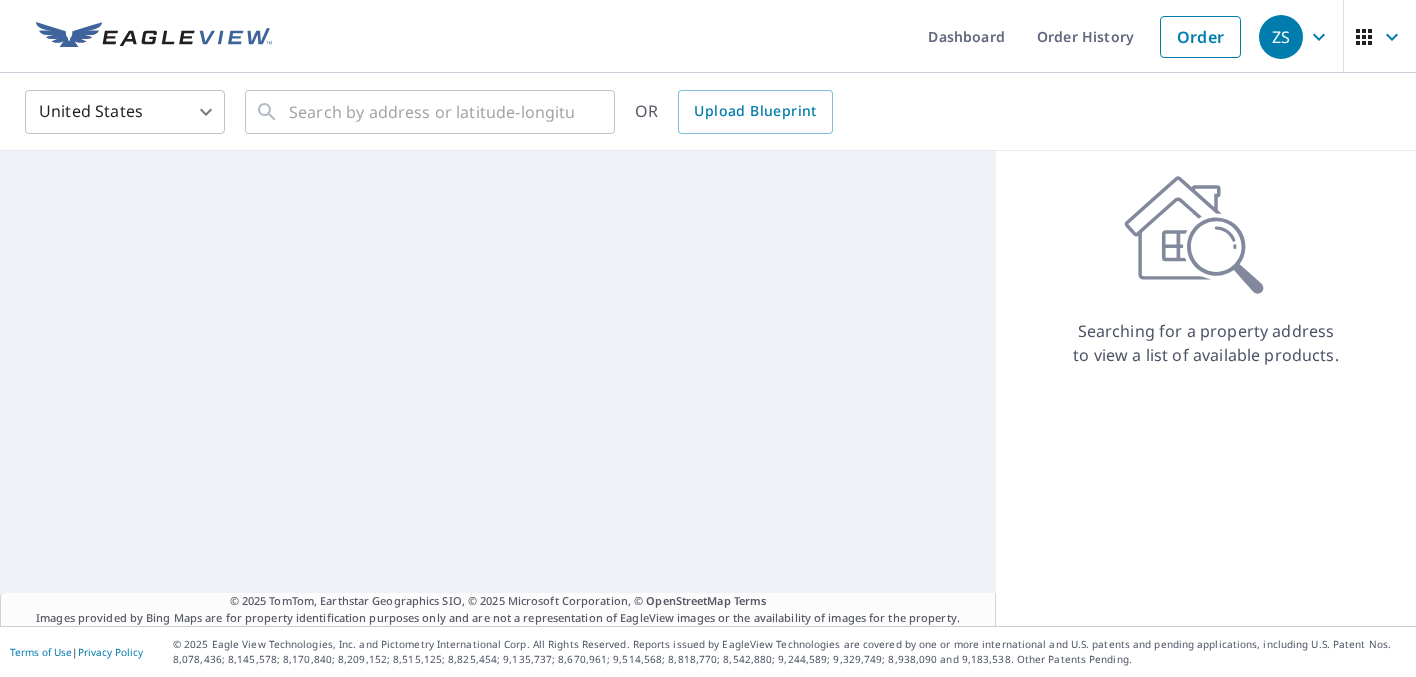 scroll, scrollTop: 0, scrollLeft: 0, axis: both 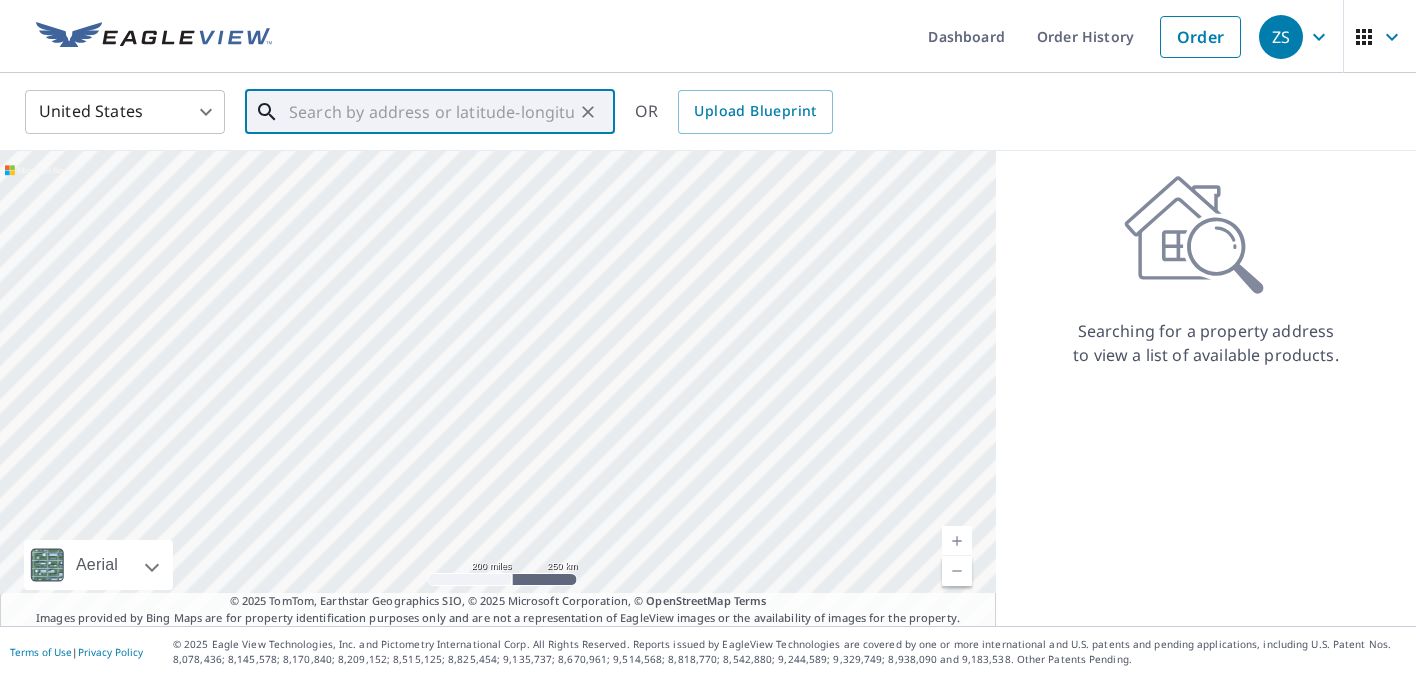 click at bounding box center [431, 112] 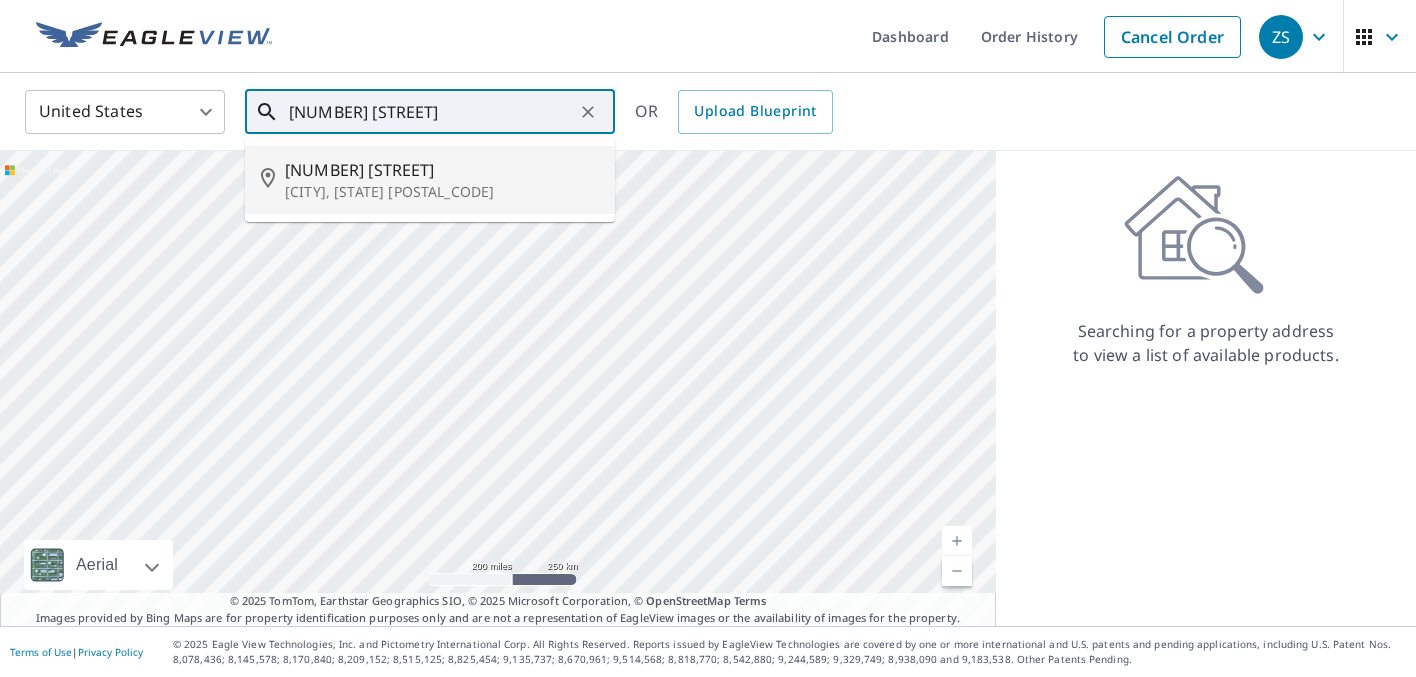click on "[CITY], [STATE] [POSTAL_CODE]" at bounding box center (442, 192) 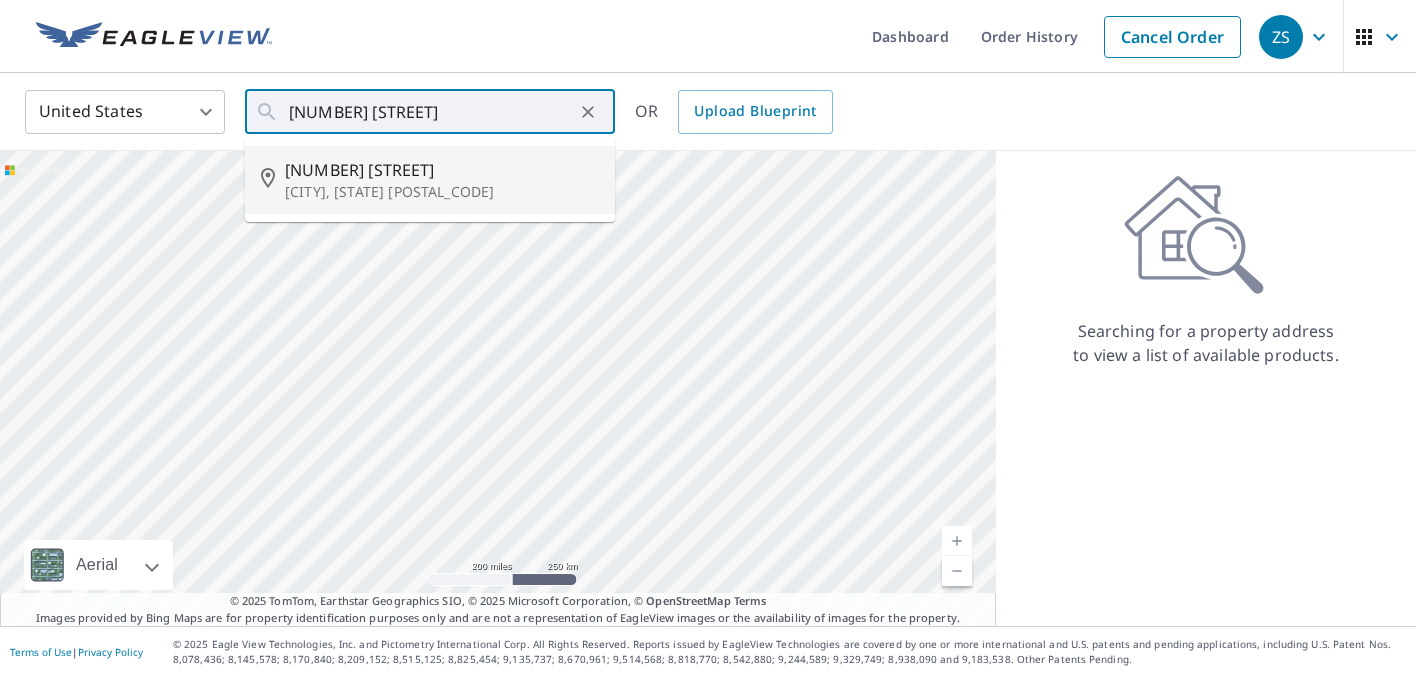 type on "[NUMBER] [STREET] [CITY], [STATE] [POSTAL_CODE]" 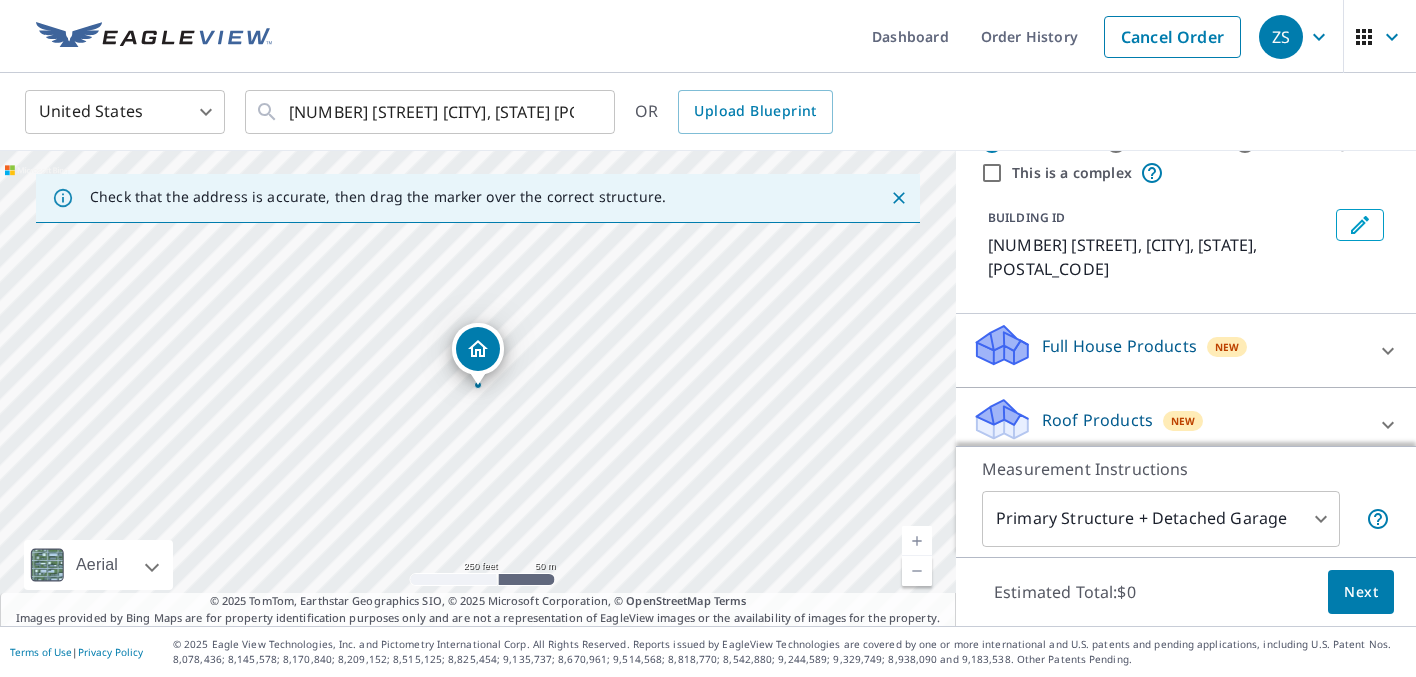 scroll, scrollTop: 72, scrollLeft: 0, axis: vertical 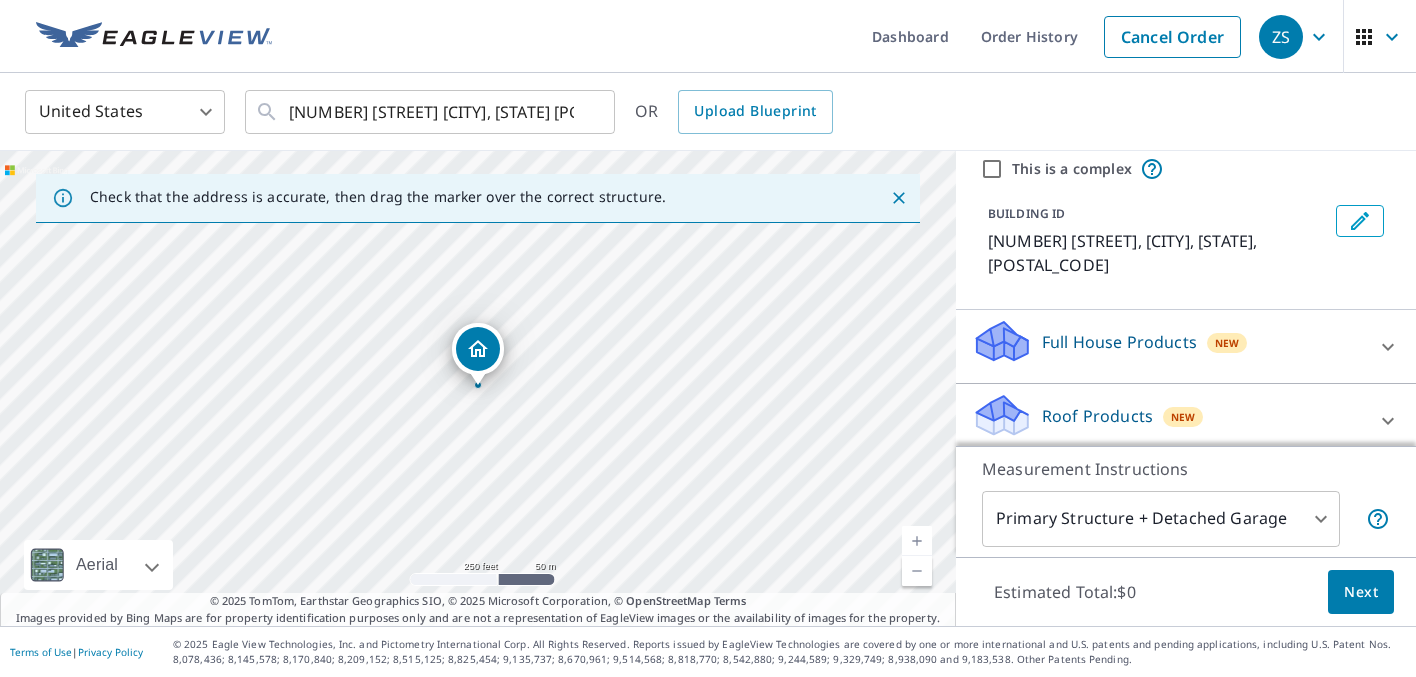 click on "Roof Products" at bounding box center (1097, 416) 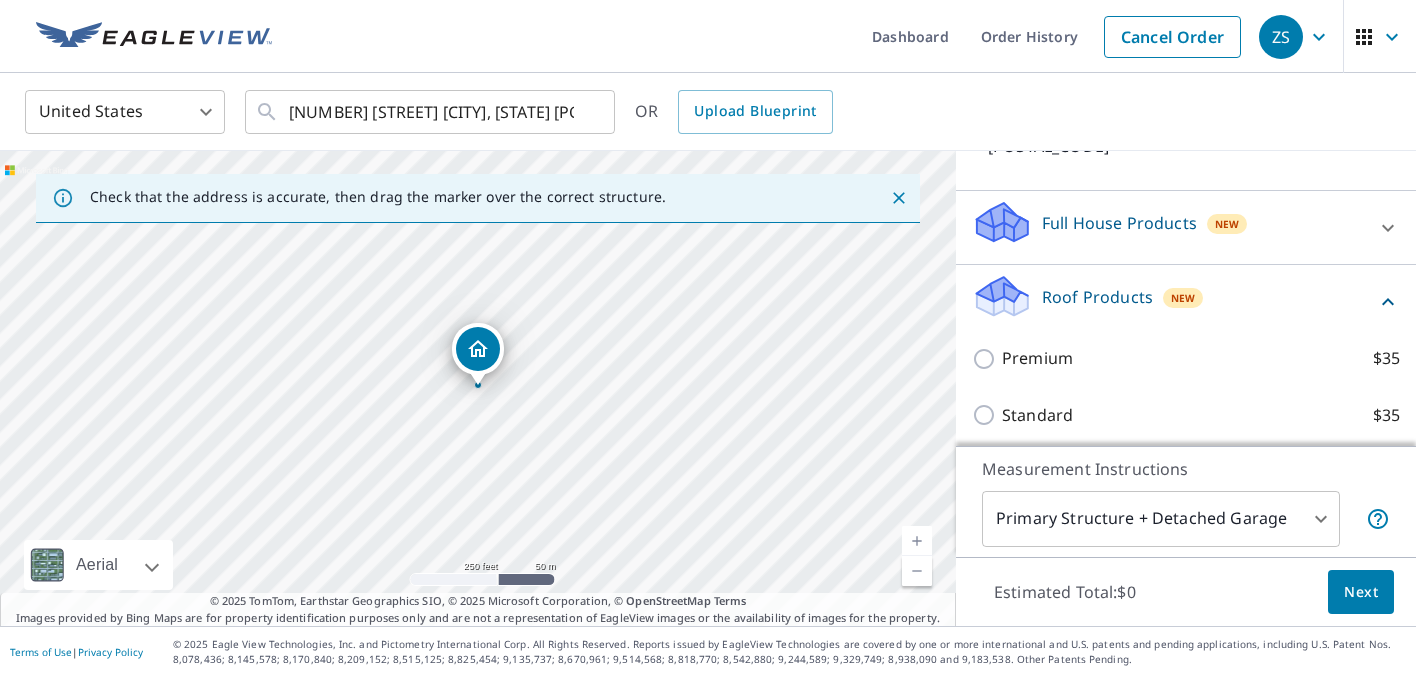 scroll, scrollTop: 206, scrollLeft: 0, axis: vertical 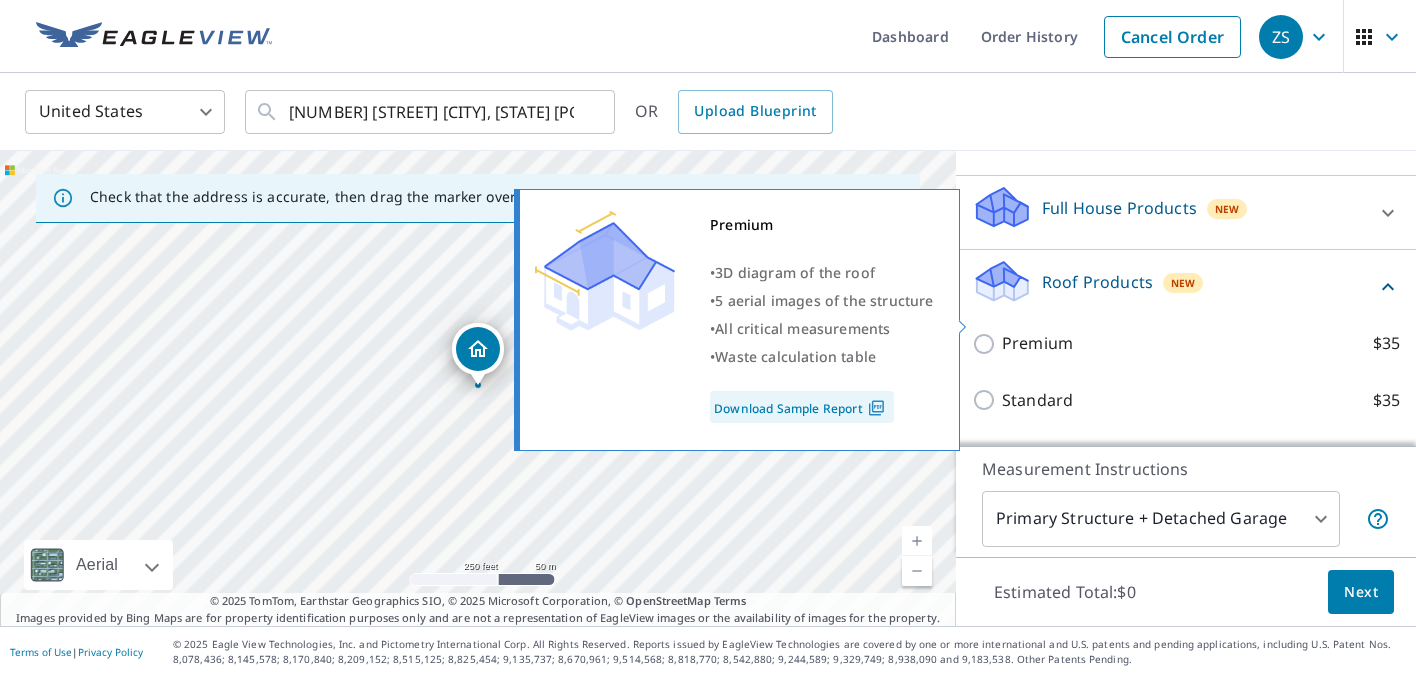 click on "Premium" at bounding box center [1037, 343] 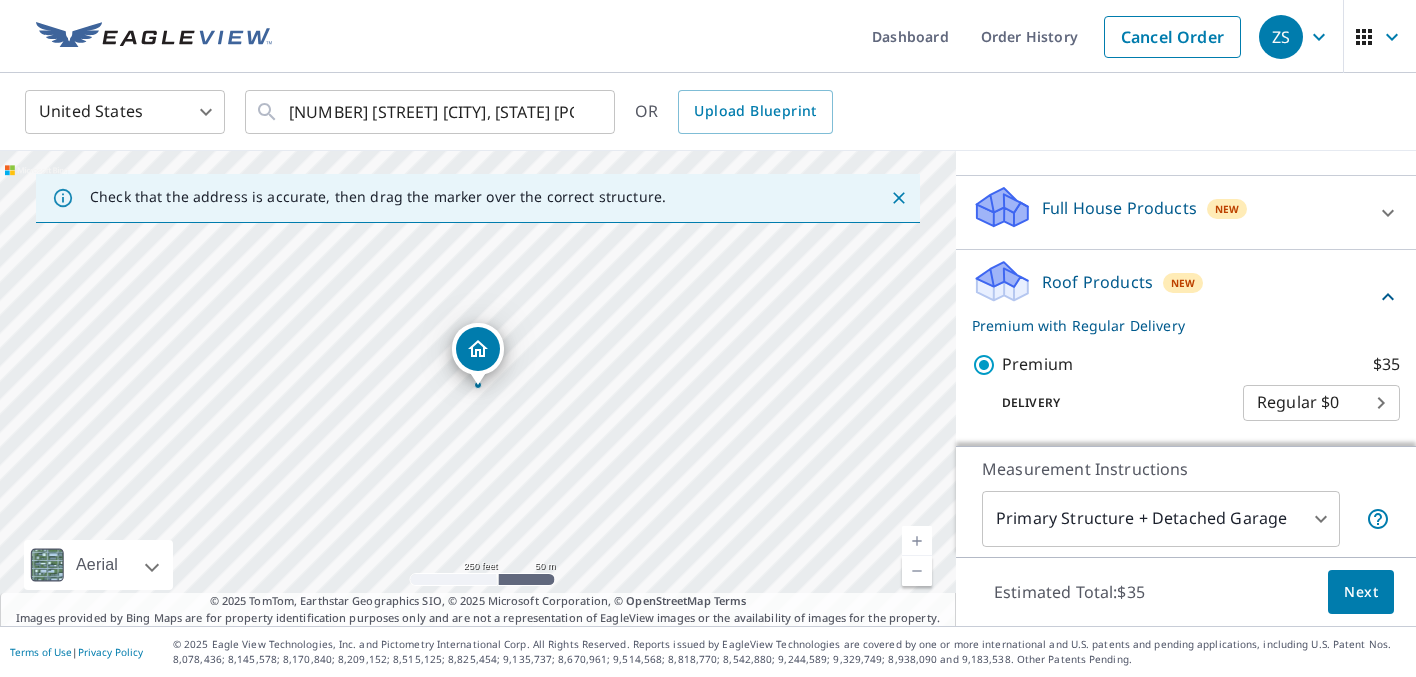 click on "ZS ZS
Dashboard Order History Cancel Order ZS United States US ​ [NUMBER] [STREET] [CITY], [STATE] [POSTAL_CODE] ​ OR Upload Blueprint Check that the address is accurate, then drag the marker over the correct structure. [NUMBER] [STREET] [CITY], [STATE] [POSTAL_CODE] Aerial Road A standard road map Aerial A detailed look from above Labels Labels 250 feet 50 m © 2025 TomTom, © Vexcel Imaging, © 2025 Microsoft Corporation,  © OpenStreetMap Terms © 2025 TomTom, Earthstar Geographics SIO, © 2025 Microsoft Corporation, ©   OpenStreetMap   Terms Images provided by Bing Maps are for property identification purposes only and are not a representation of EagleView images or the availability of images for the property. PROPERTY TYPE Residential Commercial Multi-Family This is a complex BUILDING ID [NUMBER] [STREET], [CITY], [STATE], [POSTAL_CODE] Full House Products New Full House™ $71 Roof Products New Premium with Regular Delivery Premium $35 Delivery Regular $0 8 ​ Standard $35 Gutter $12 Bid Perfect™ $15 Solar Products" at bounding box center (708, 338) 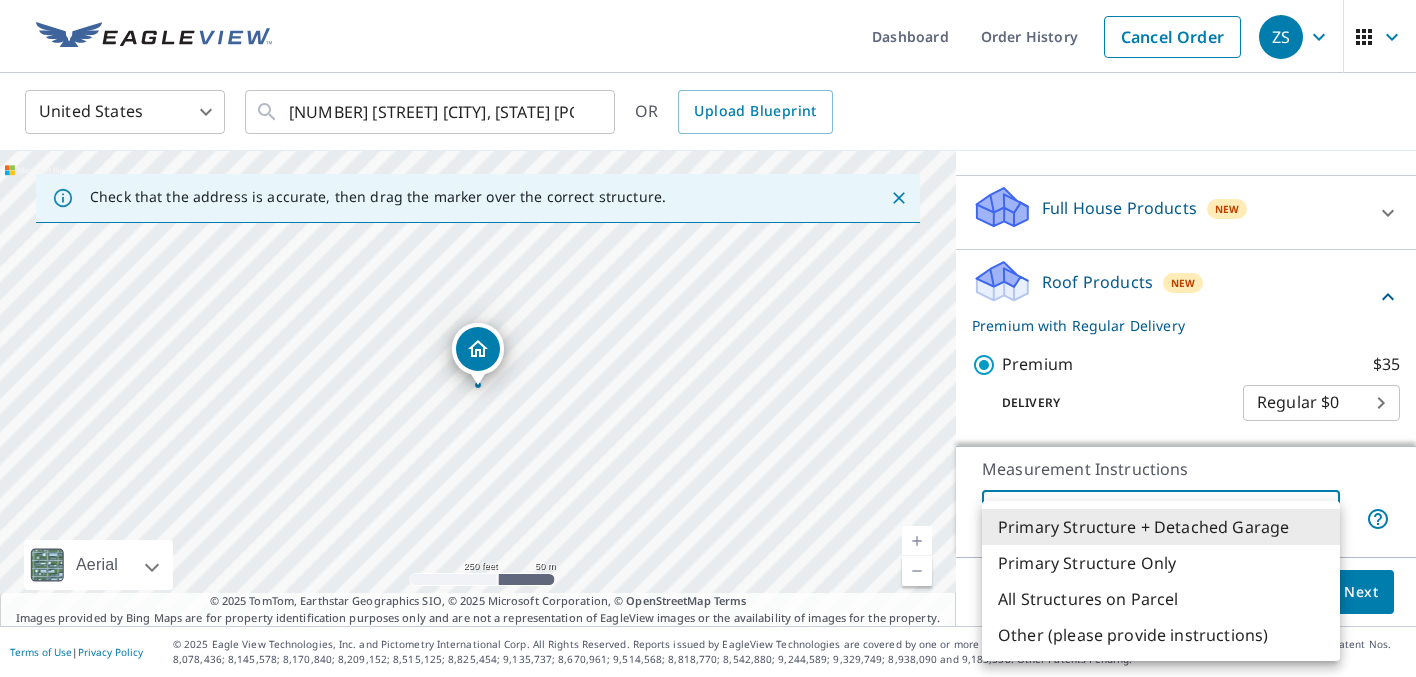 click on "All Structures on Parcel" at bounding box center [1161, 599] 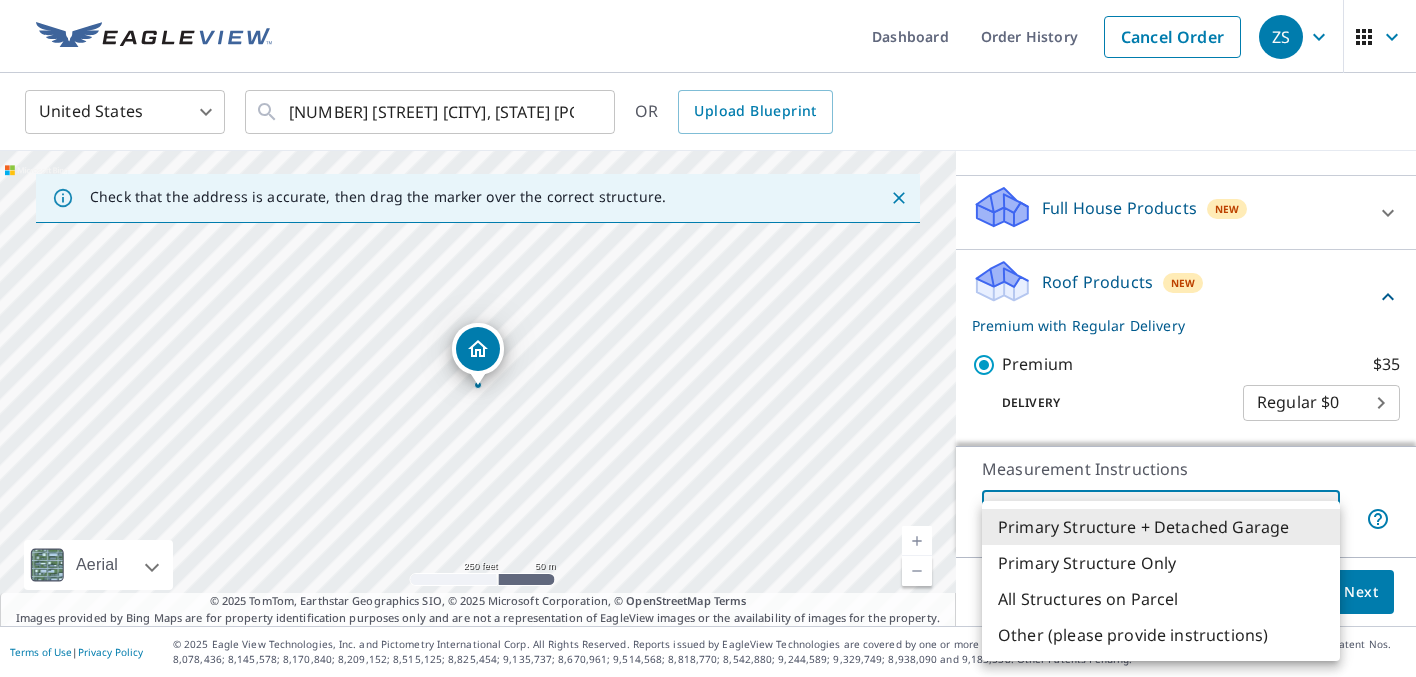type on "3" 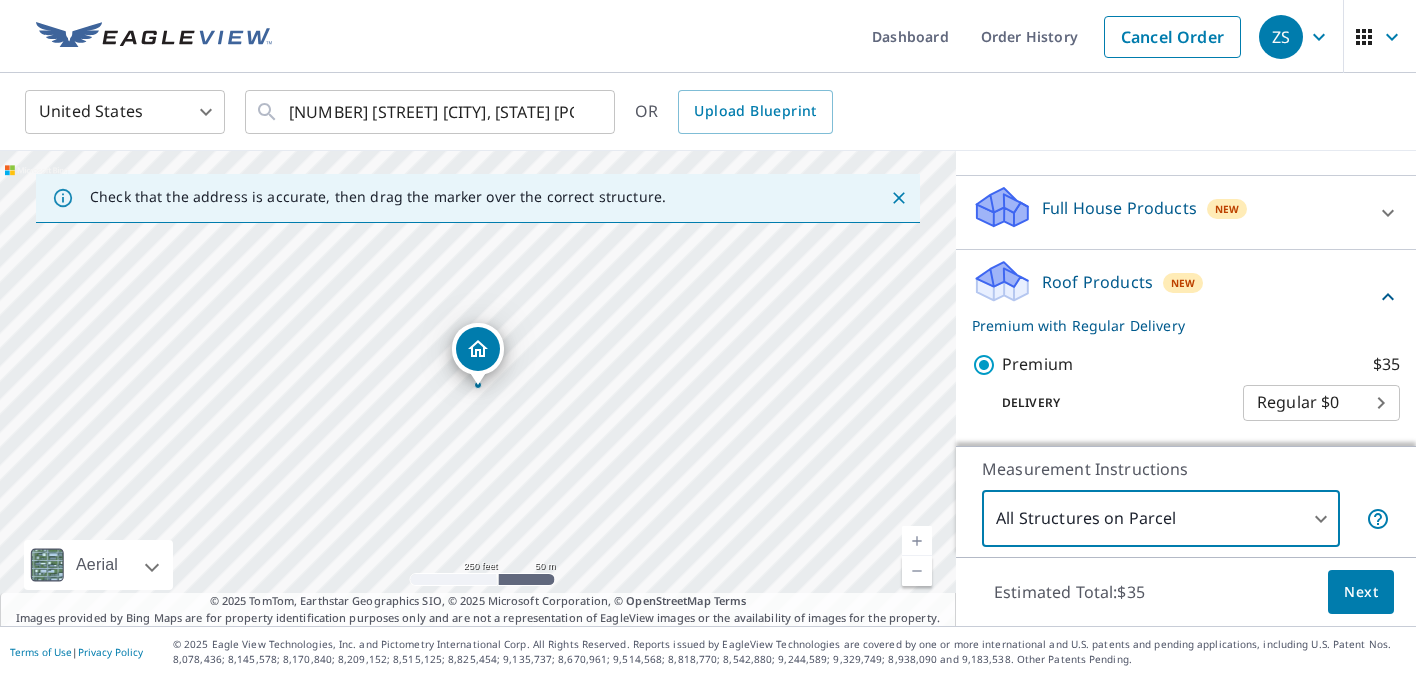 click on "Next" at bounding box center [1361, 592] 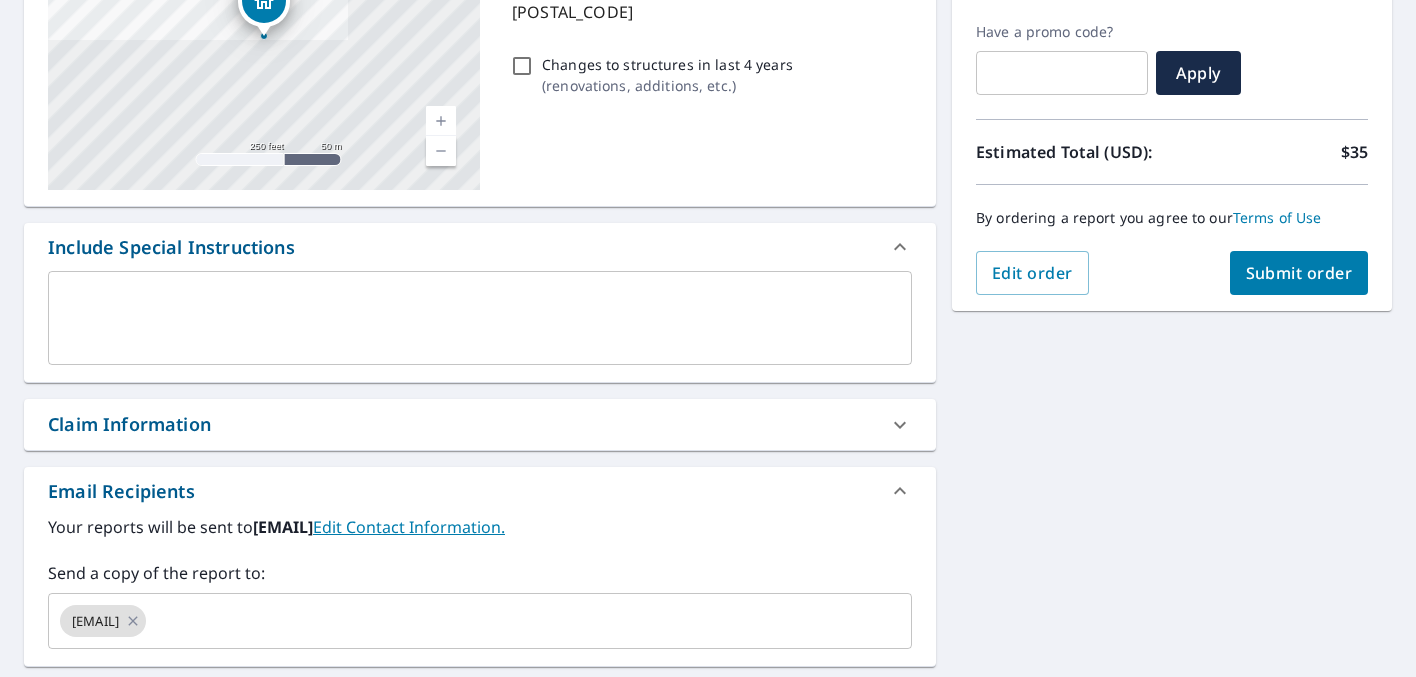 scroll, scrollTop: 549, scrollLeft: 0, axis: vertical 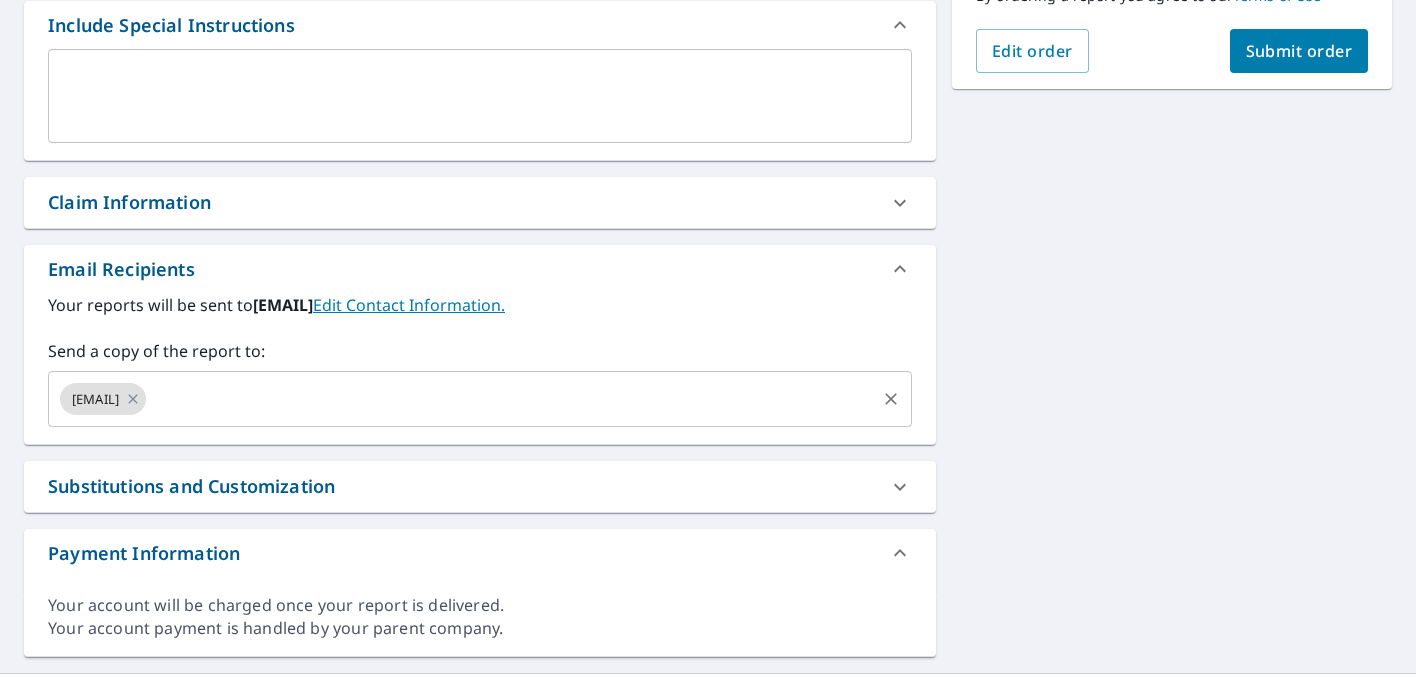 click 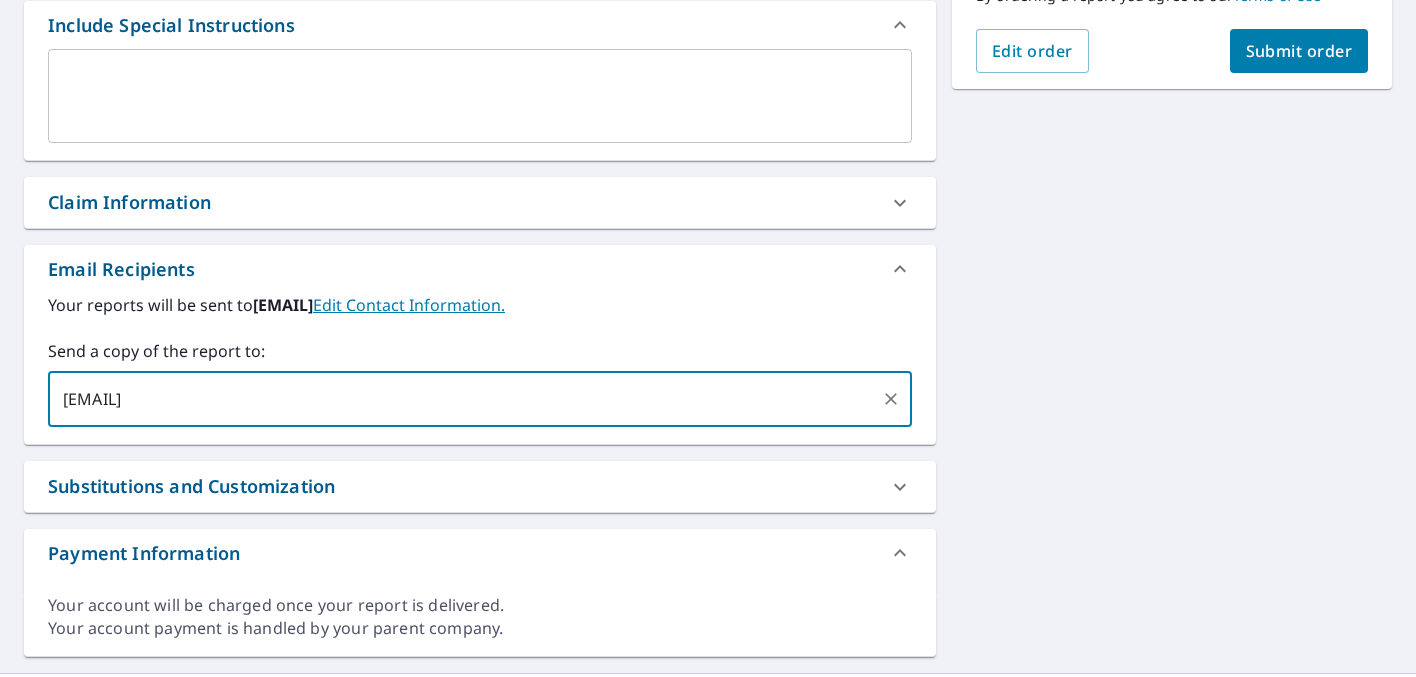type on "[EMAIL]" 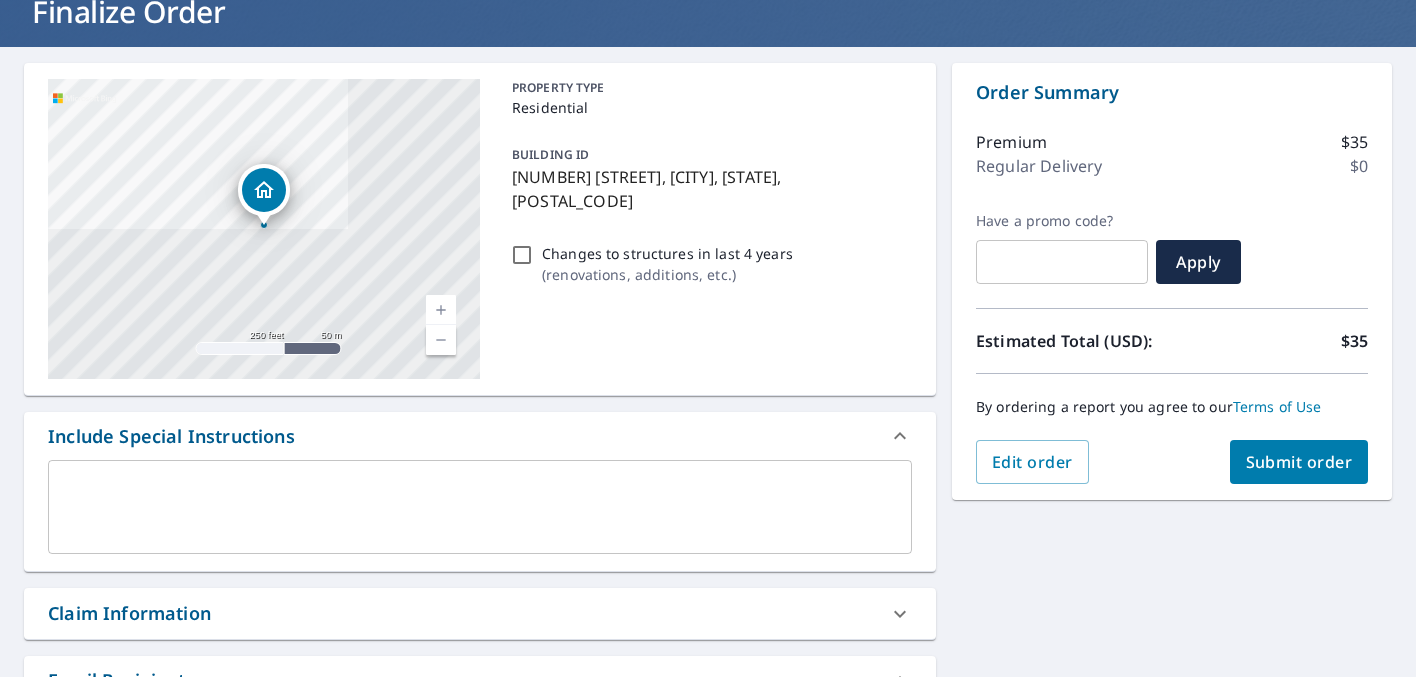 scroll, scrollTop: 0, scrollLeft: 0, axis: both 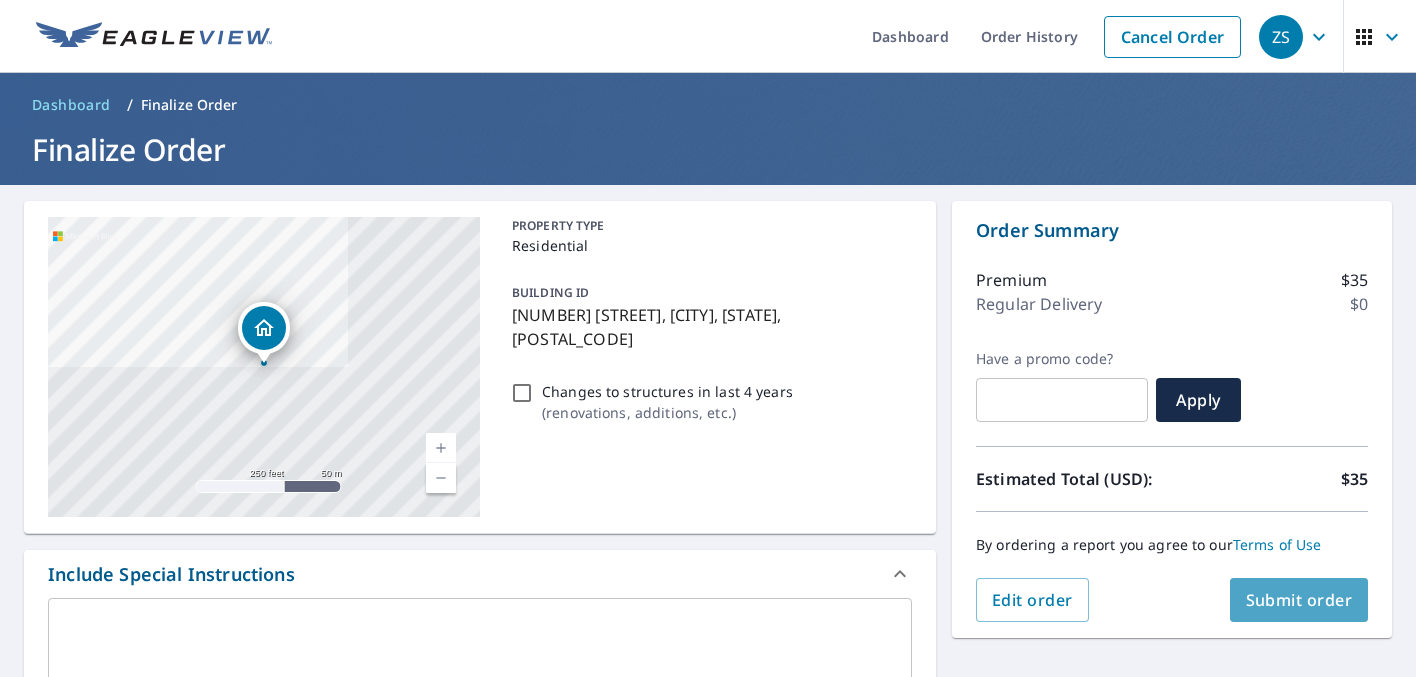 click on "Submit order" at bounding box center (1299, 600) 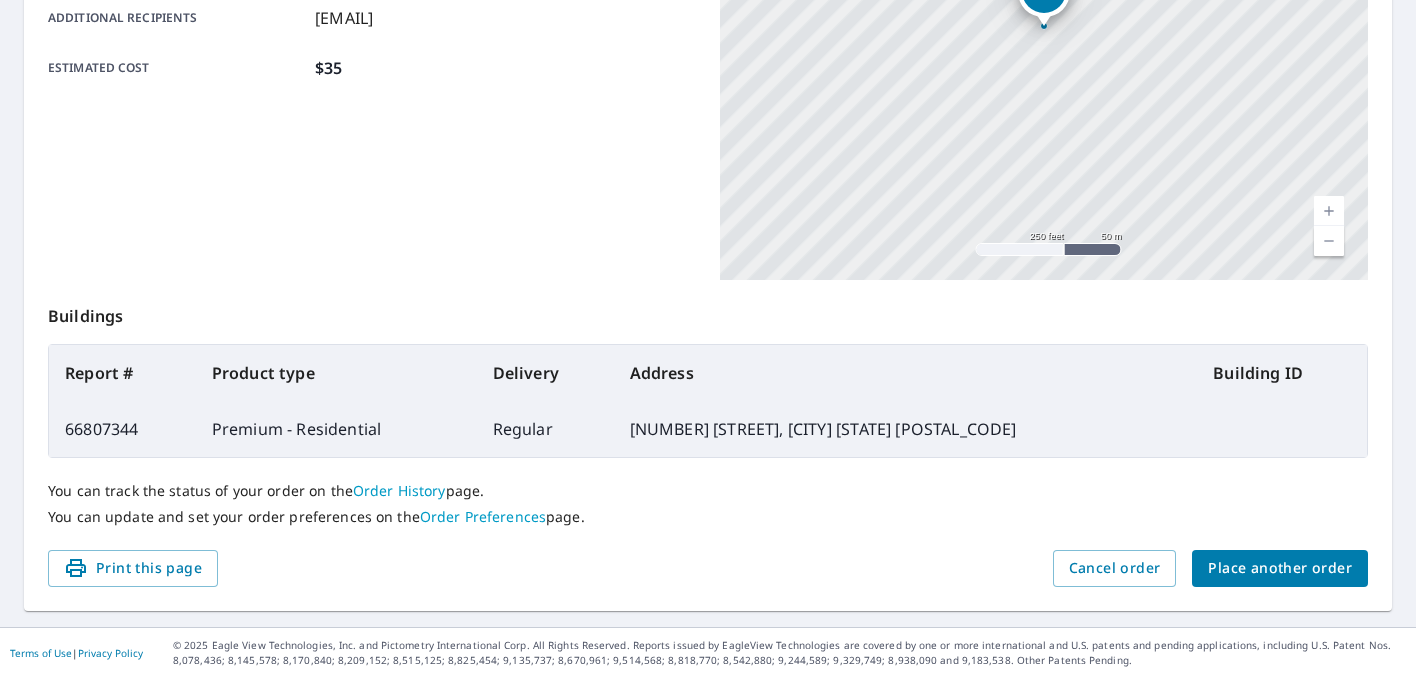 scroll, scrollTop: 0, scrollLeft: 0, axis: both 